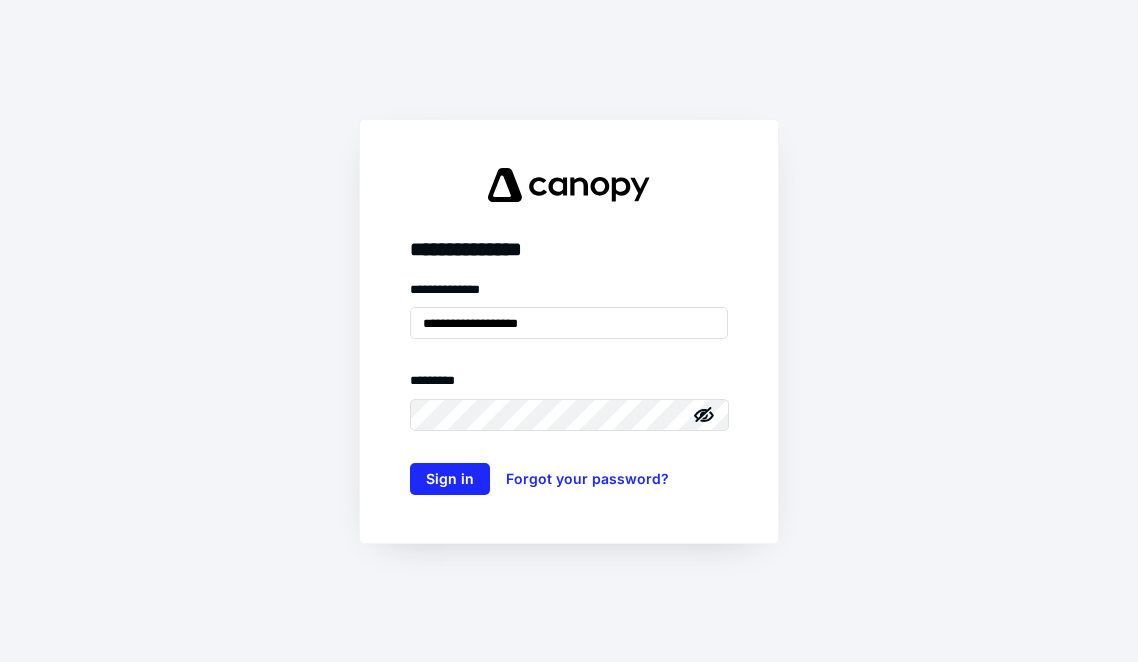 scroll, scrollTop: 0, scrollLeft: 0, axis: both 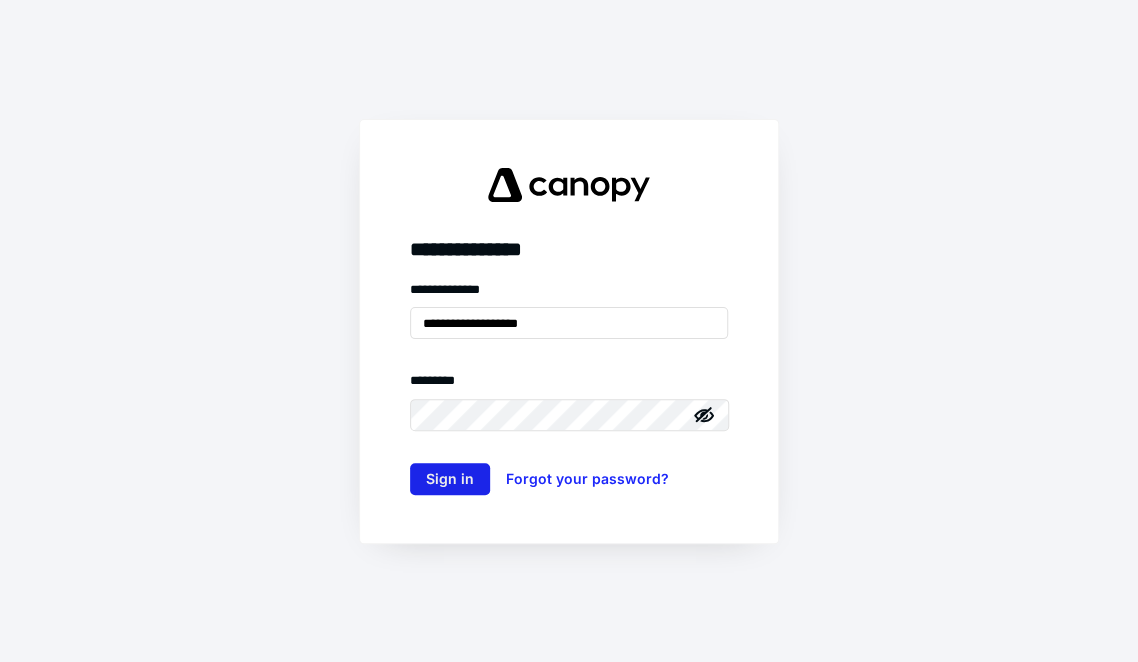 type on "**********" 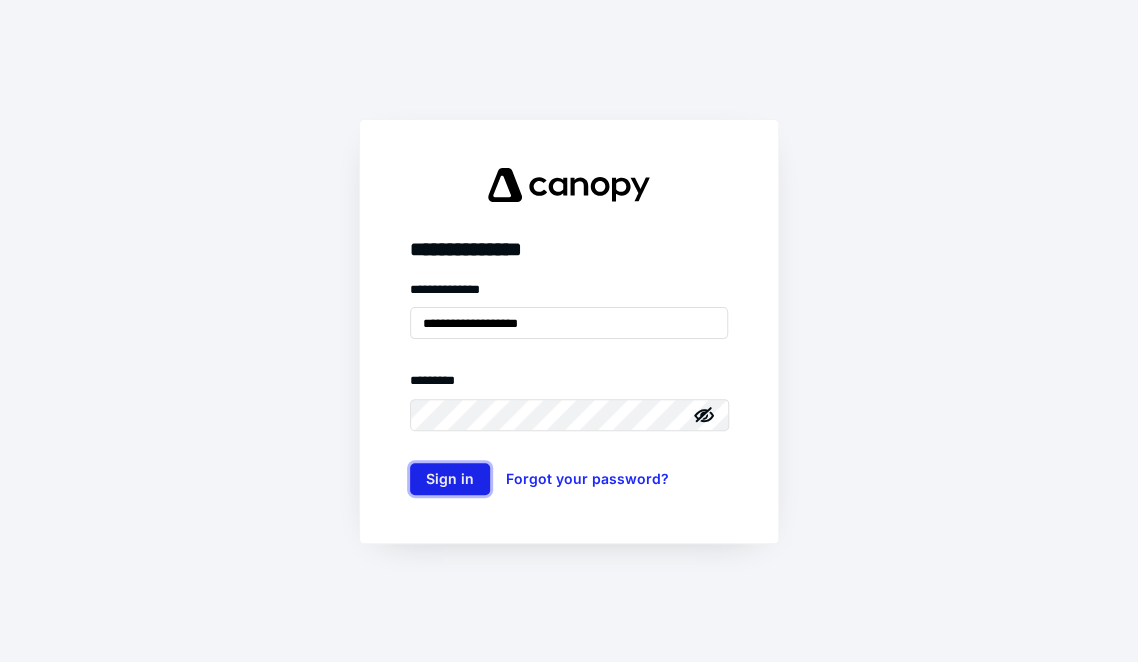 click on "Sign in" at bounding box center (450, 479) 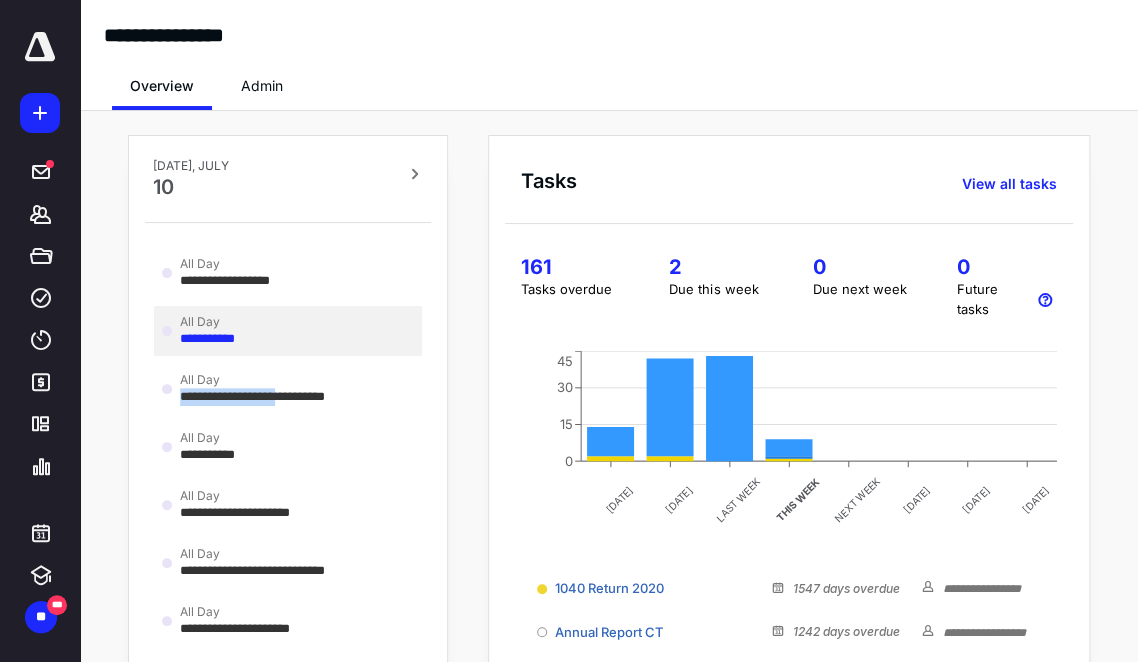 drag, startPoint x: 301, startPoint y: 416, endPoint x: 314, endPoint y: 324, distance: 92.91394 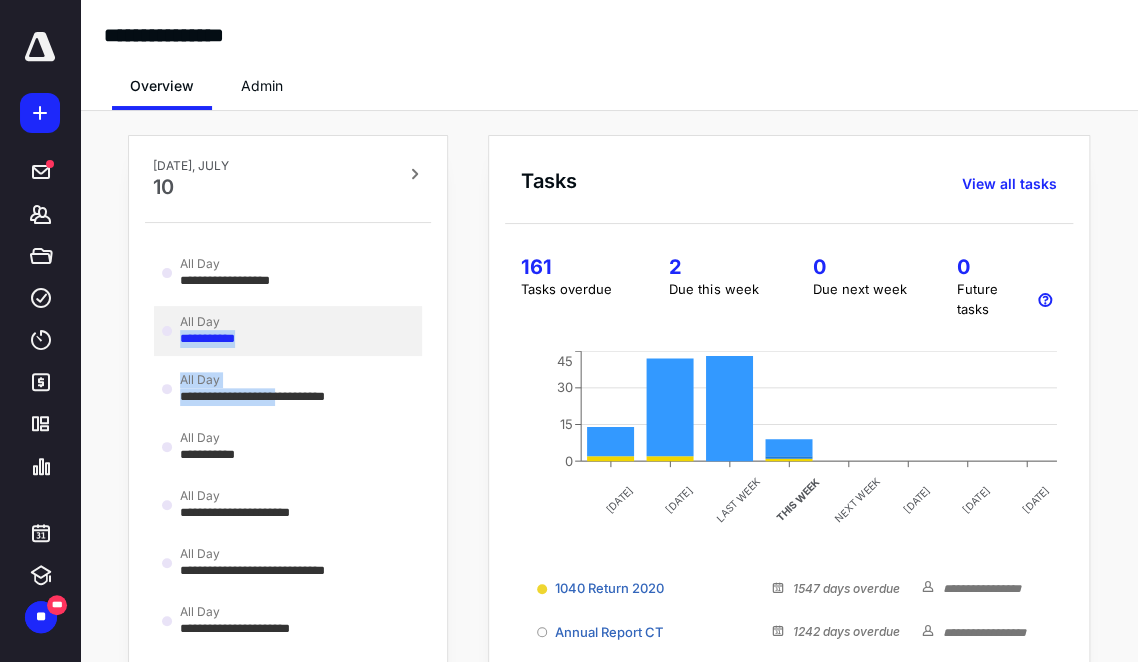 scroll, scrollTop: 6, scrollLeft: 0, axis: vertical 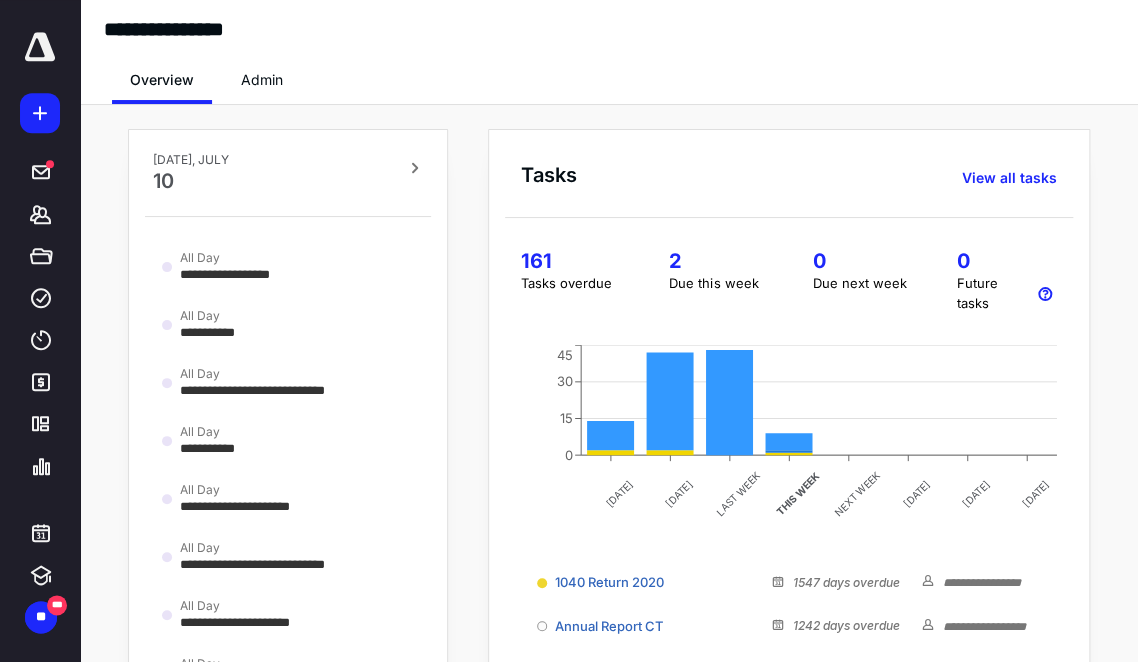 click on "**********" at bounding box center [609, 629] 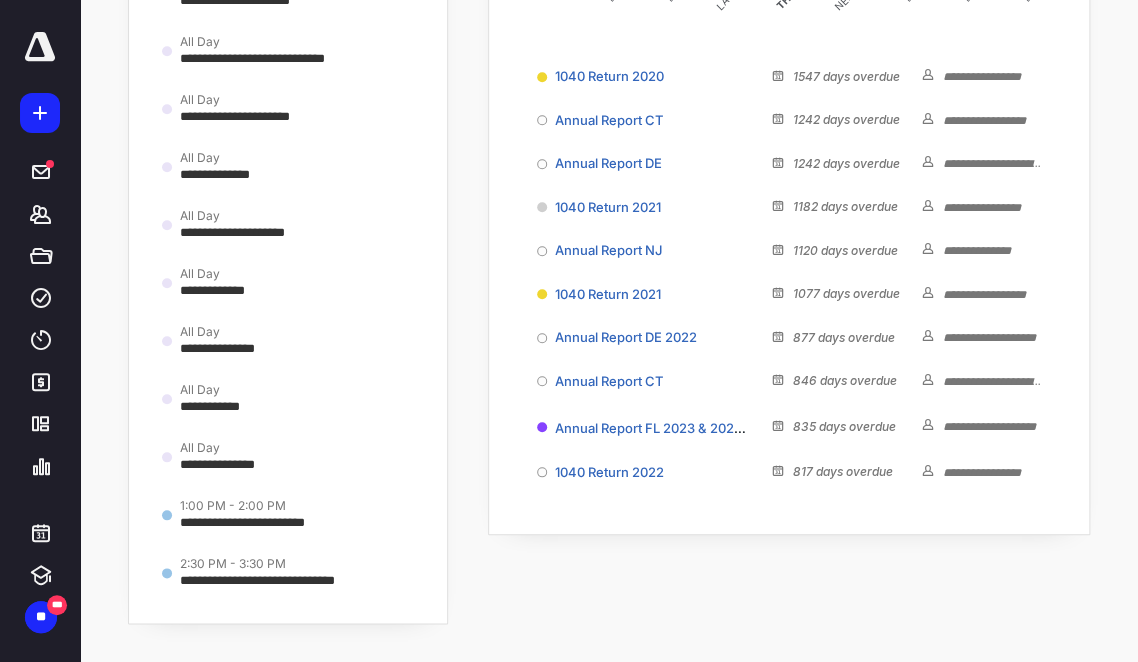 scroll, scrollTop: 0, scrollLeft: 0, axis: both 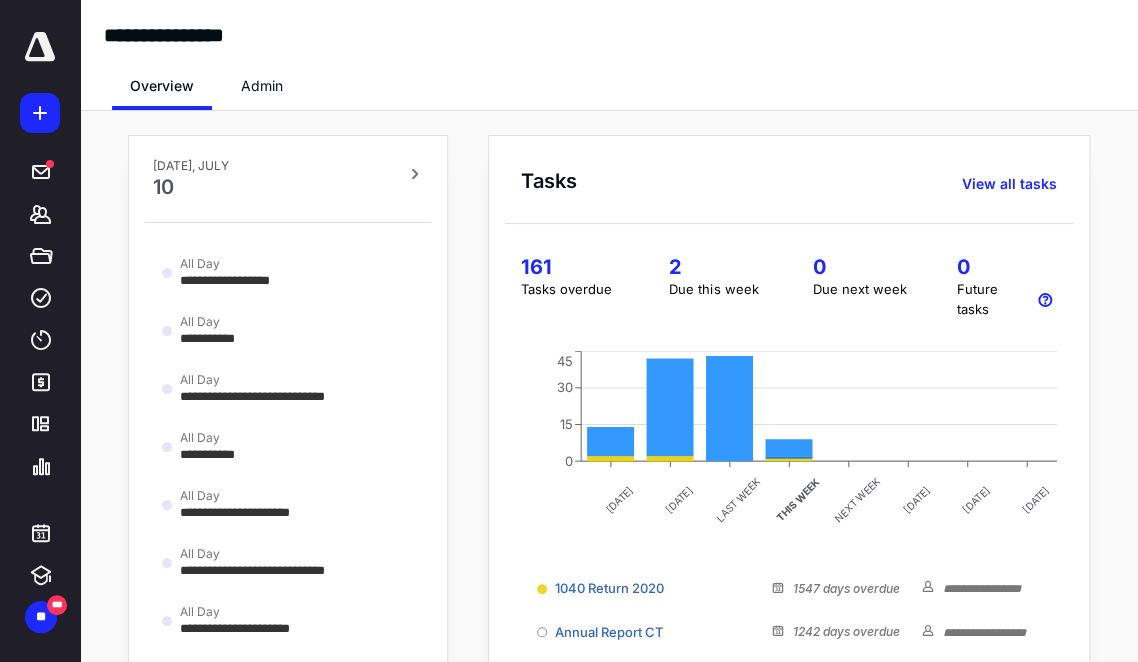click on "Admin" at bounding box center (262, 86) 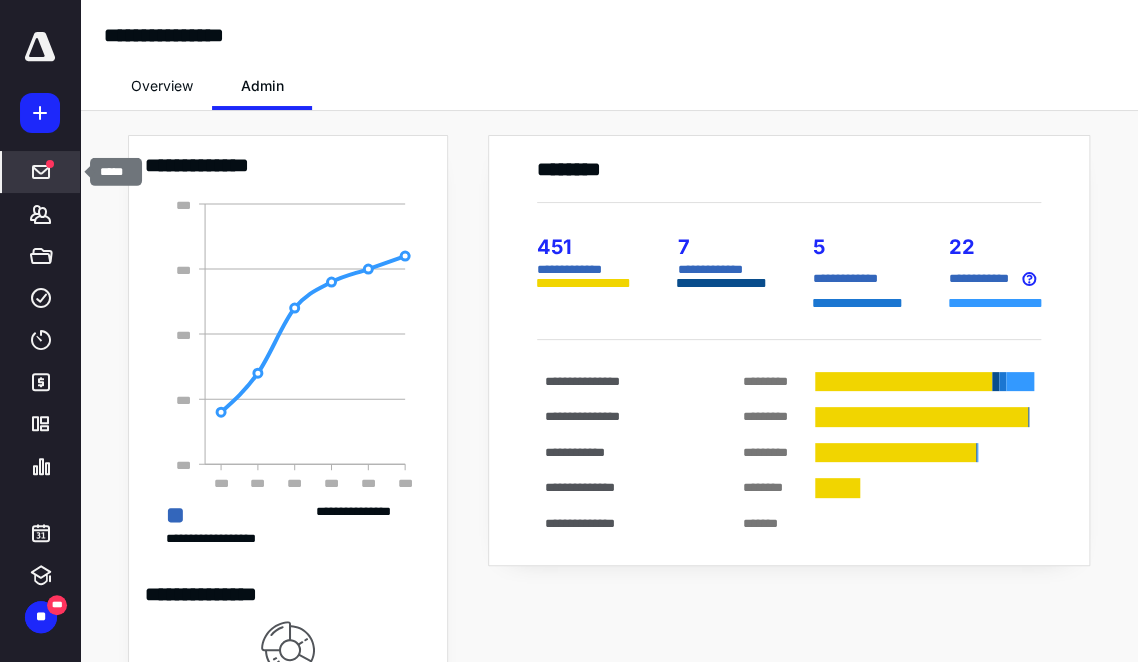 click 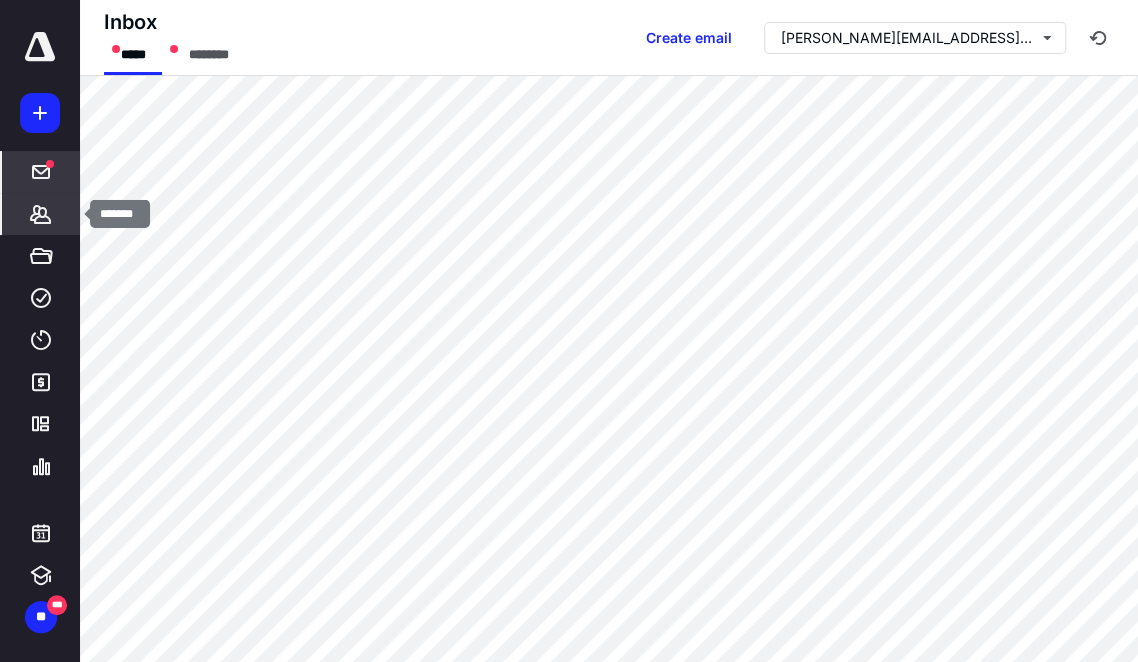 click 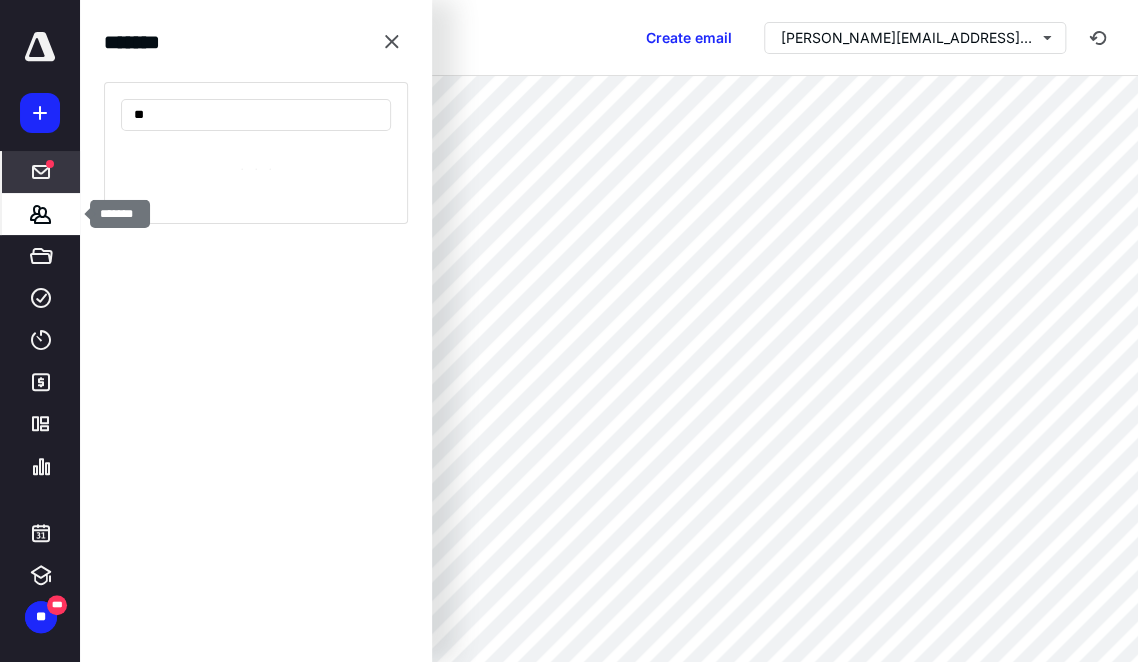 type on "*" 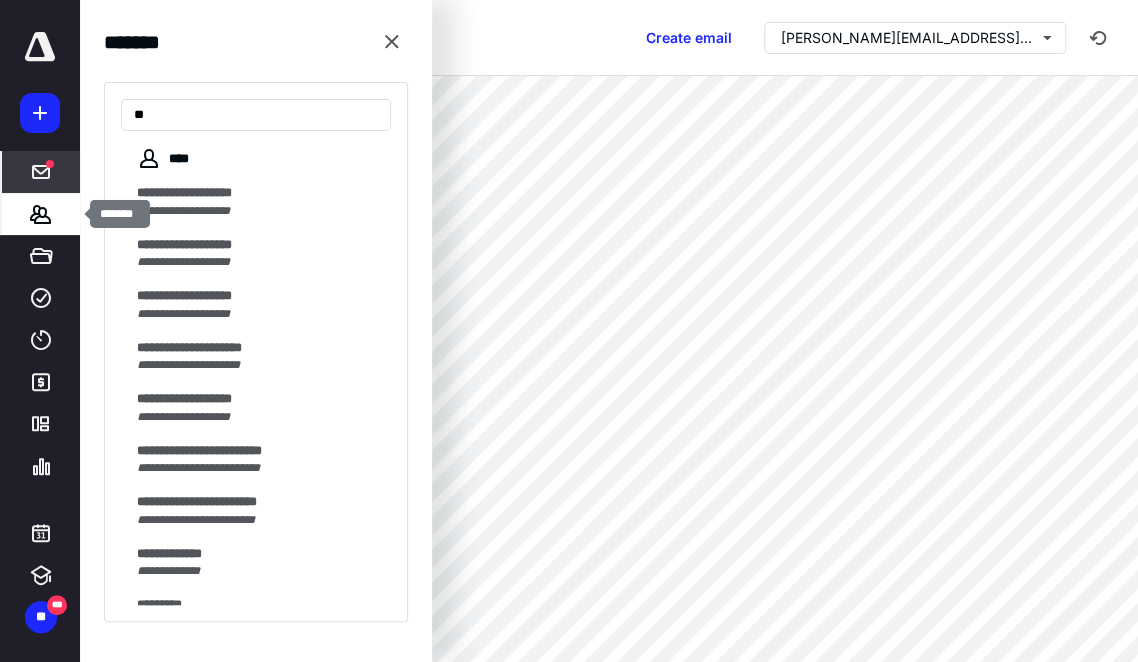 type on "*" 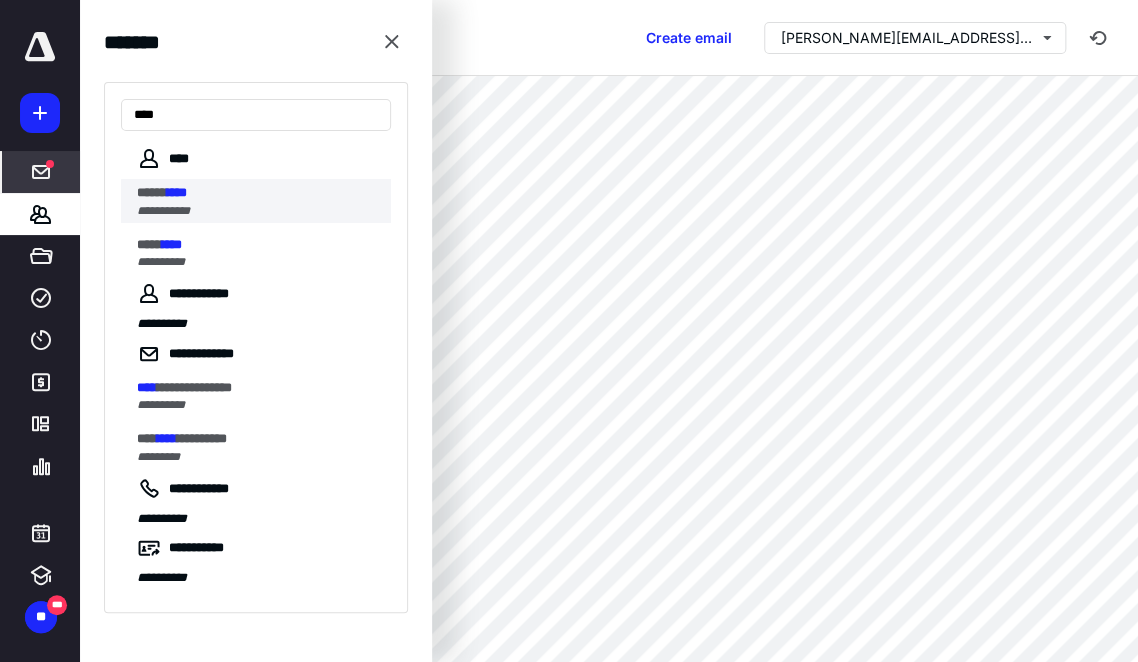 type on "****" 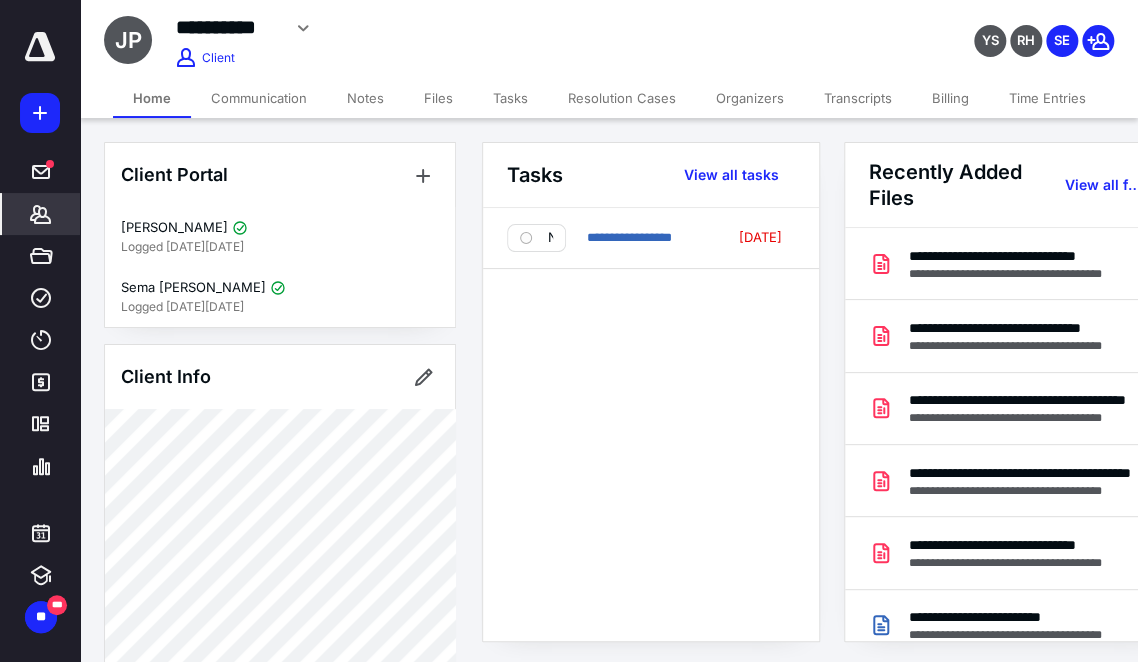 click on "Communication" at bounding box center [259, 98] 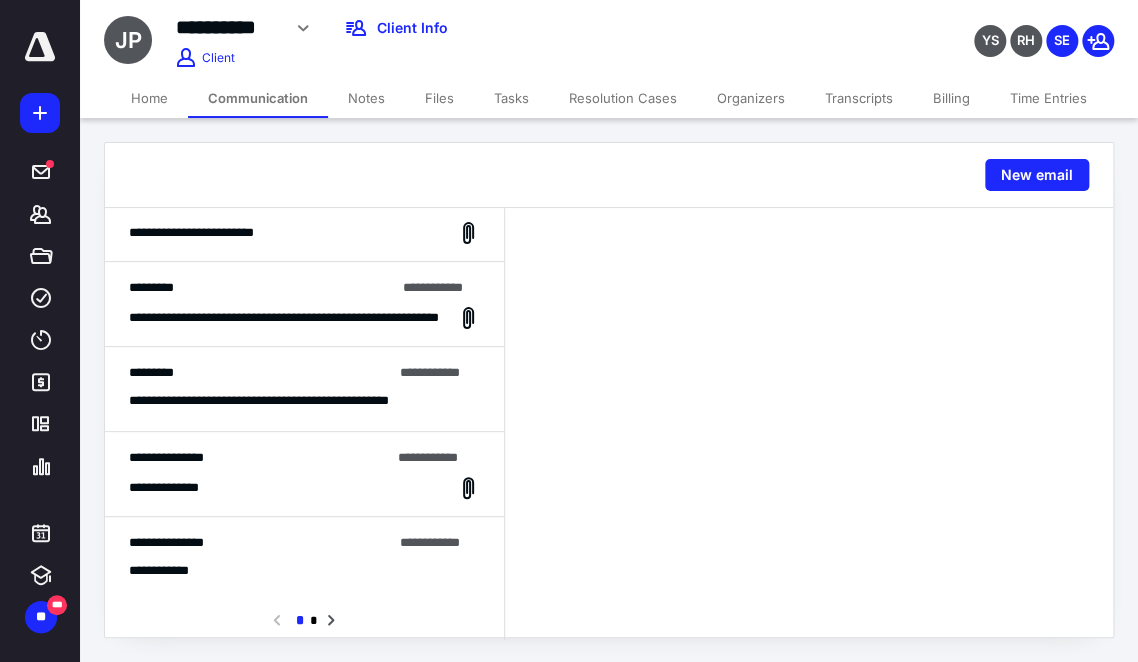 scroll, scrollTop: 0, scrollLeft: 0, axis: both 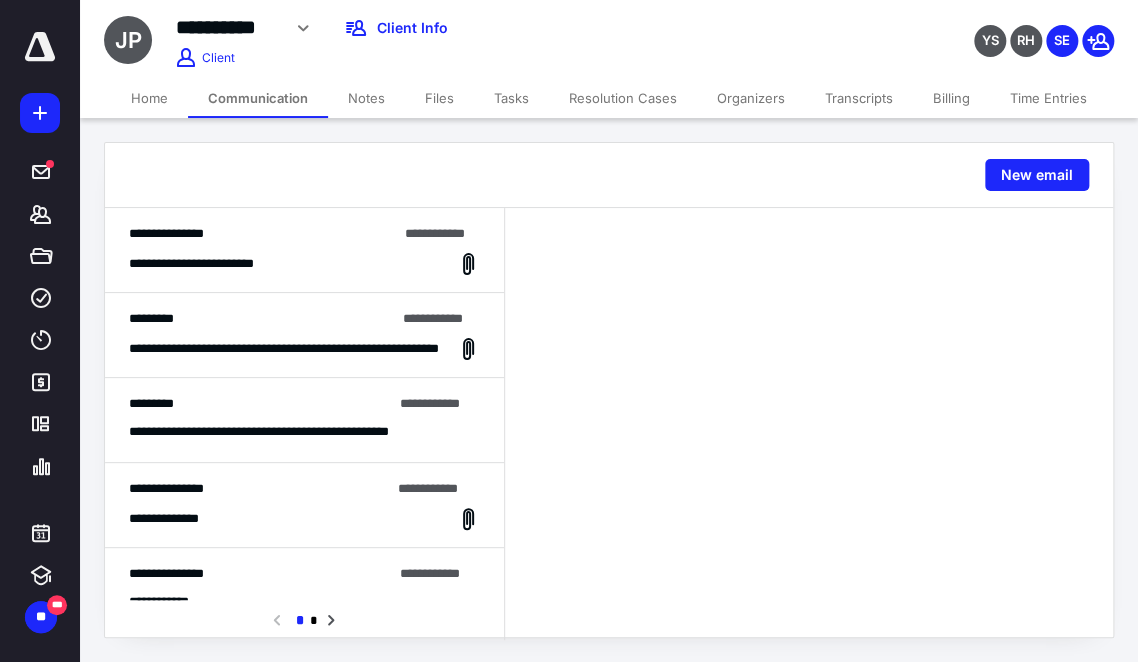click on "**********" at bounding box center (216, 264) 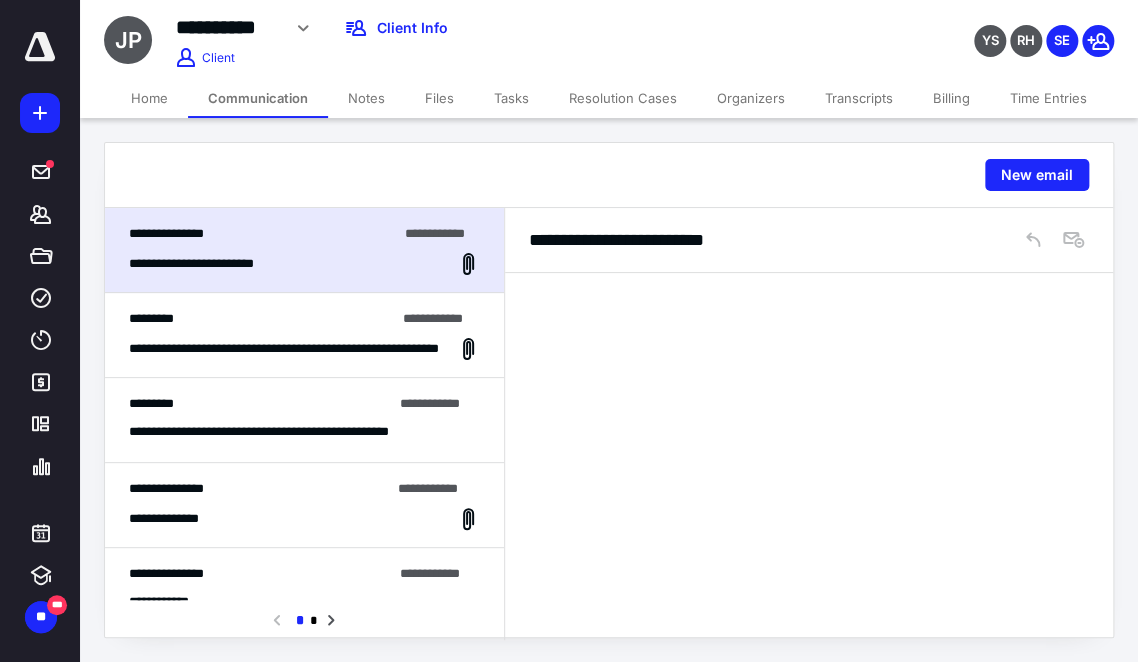 click on "Files" at bounding box center [439, 98] 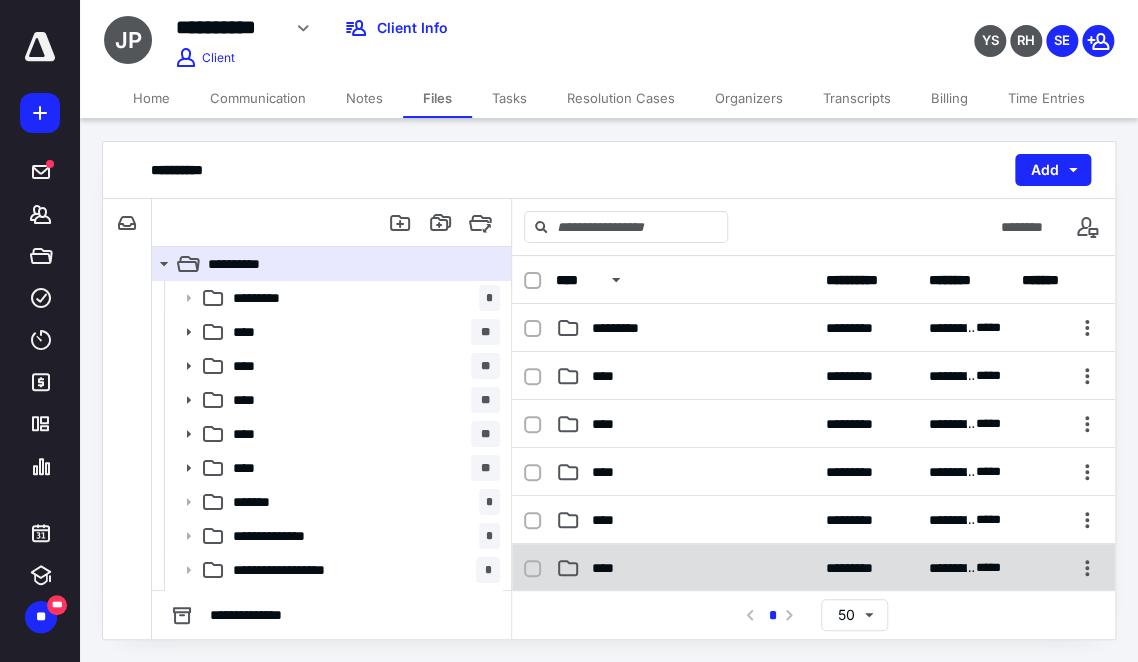 click on "****" at bounding box center [684, 568] 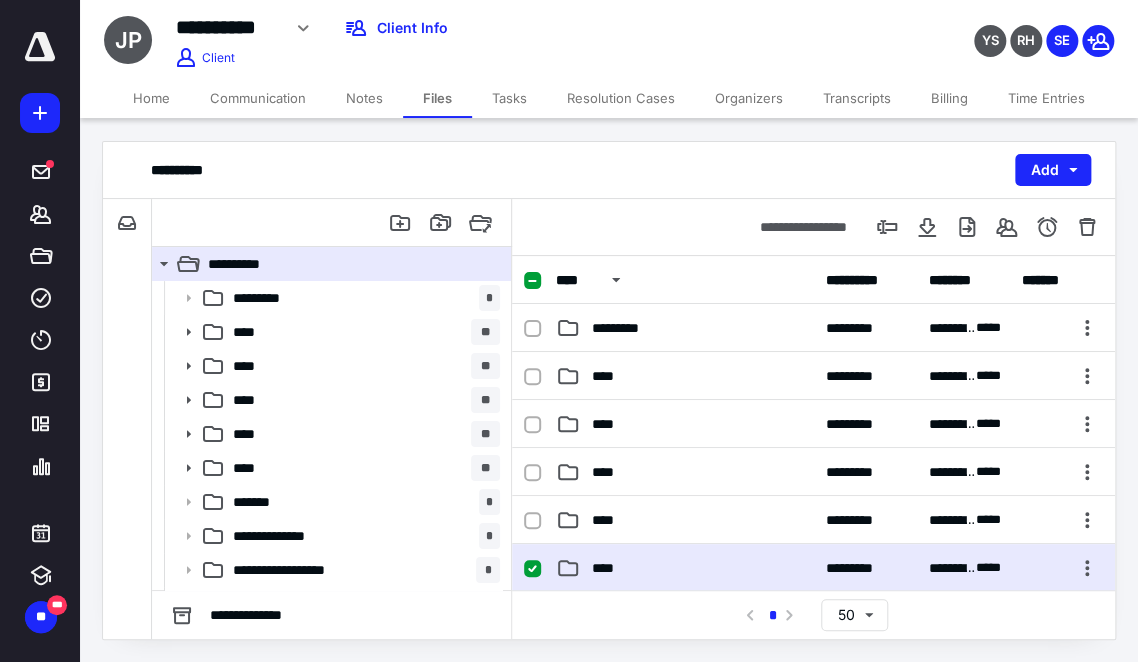 checkbox on "true" 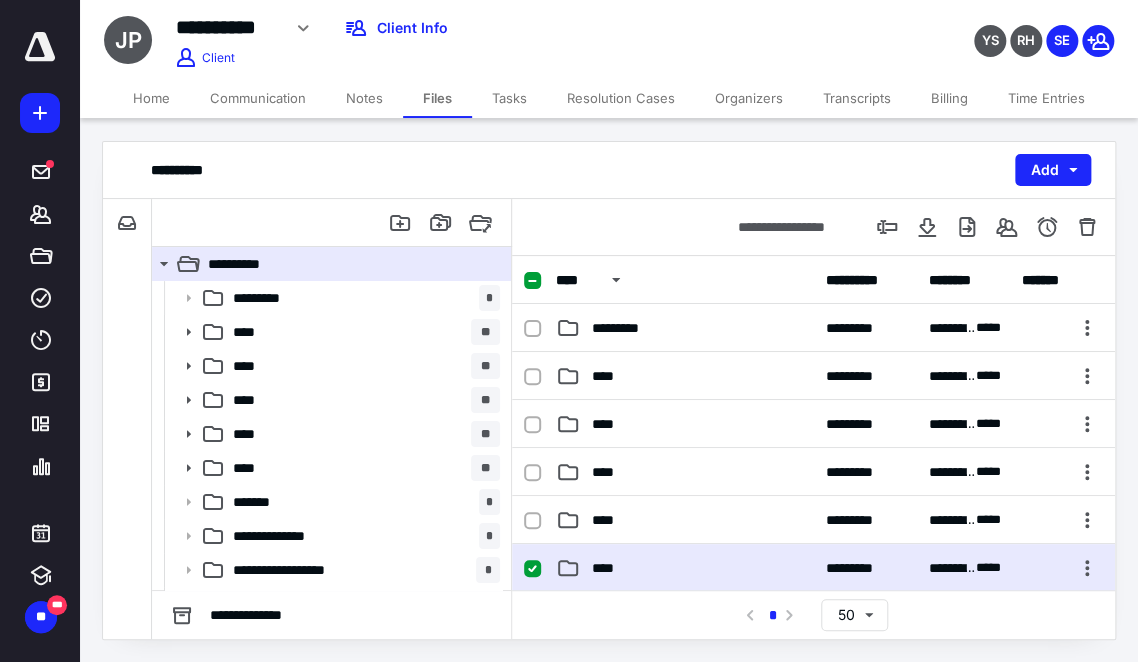 click on "****" at bounding box center [684, 568] 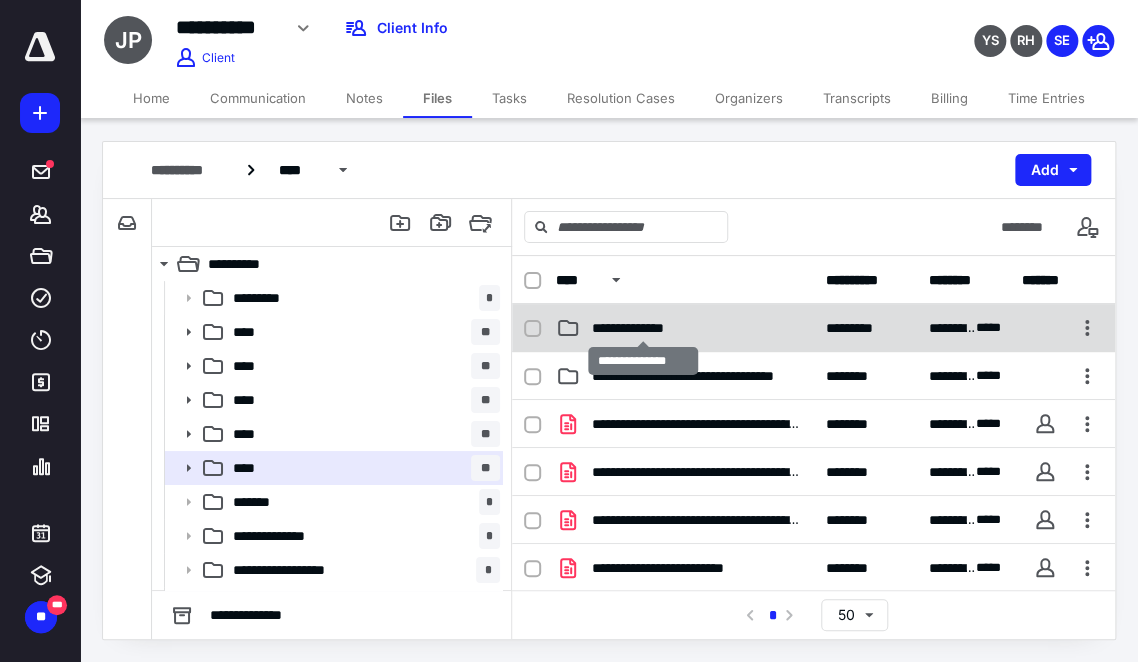 click on "**********" at bounding box center [643, 328] 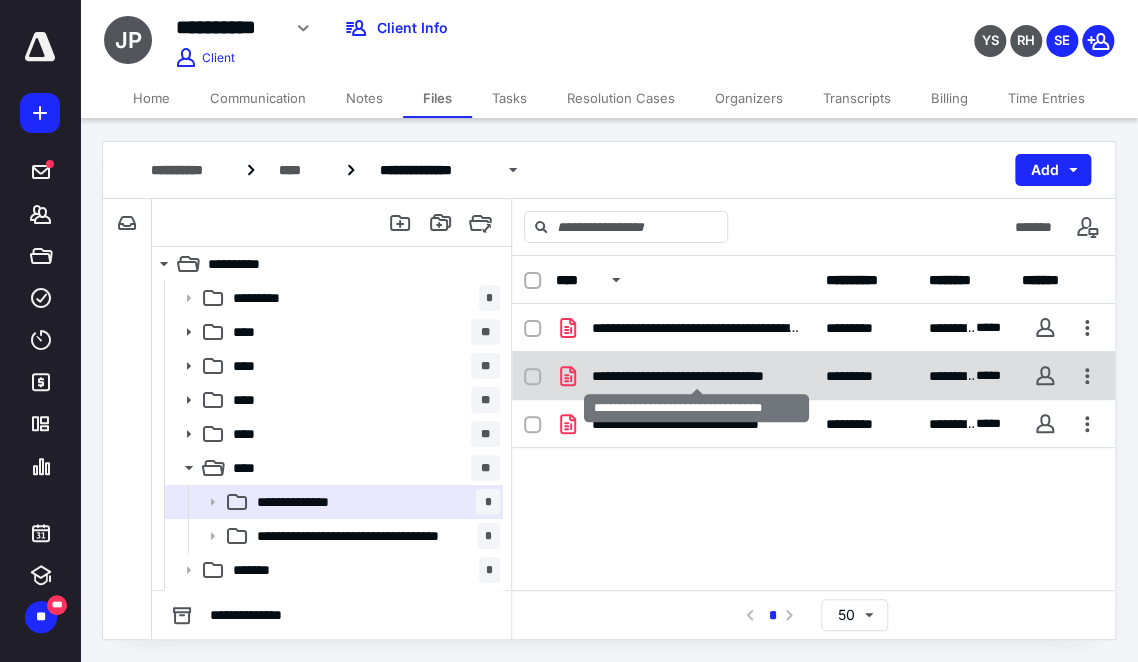 click on "**********" at bounding box center (697, 376) 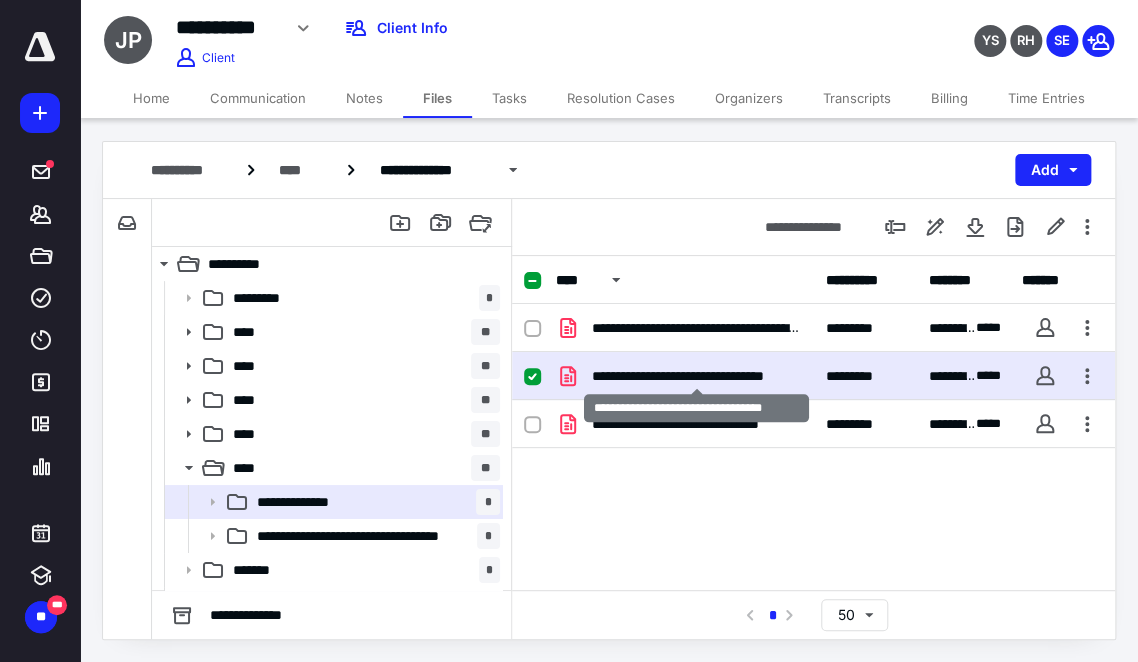 click on "**********" at bounding box center [697, 376] 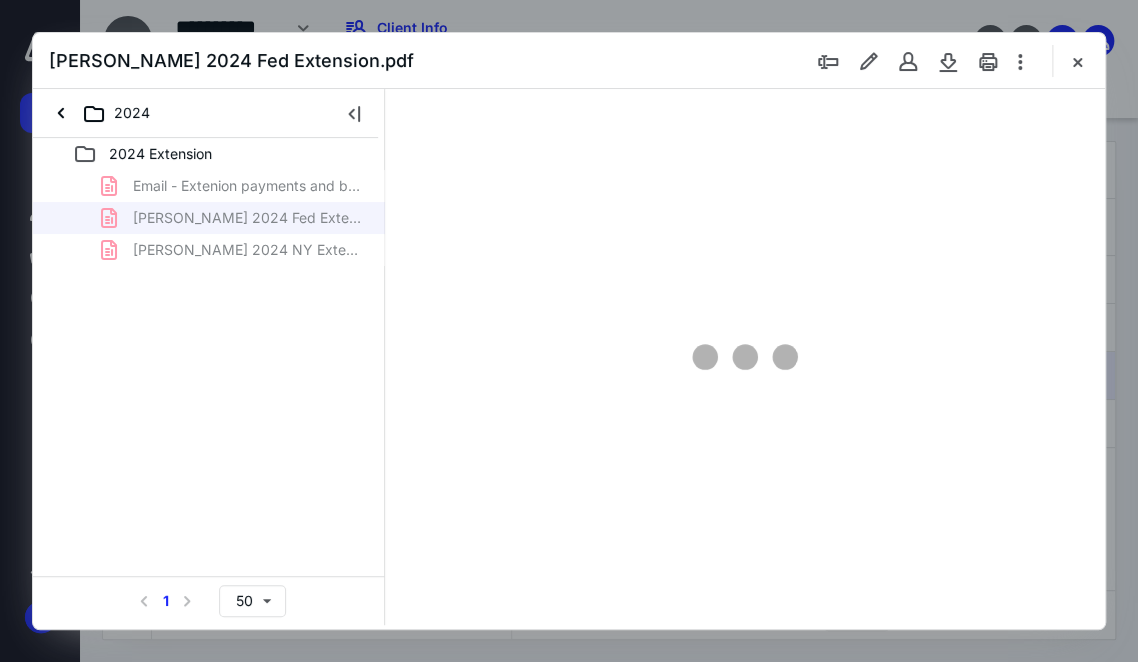 type on "116" 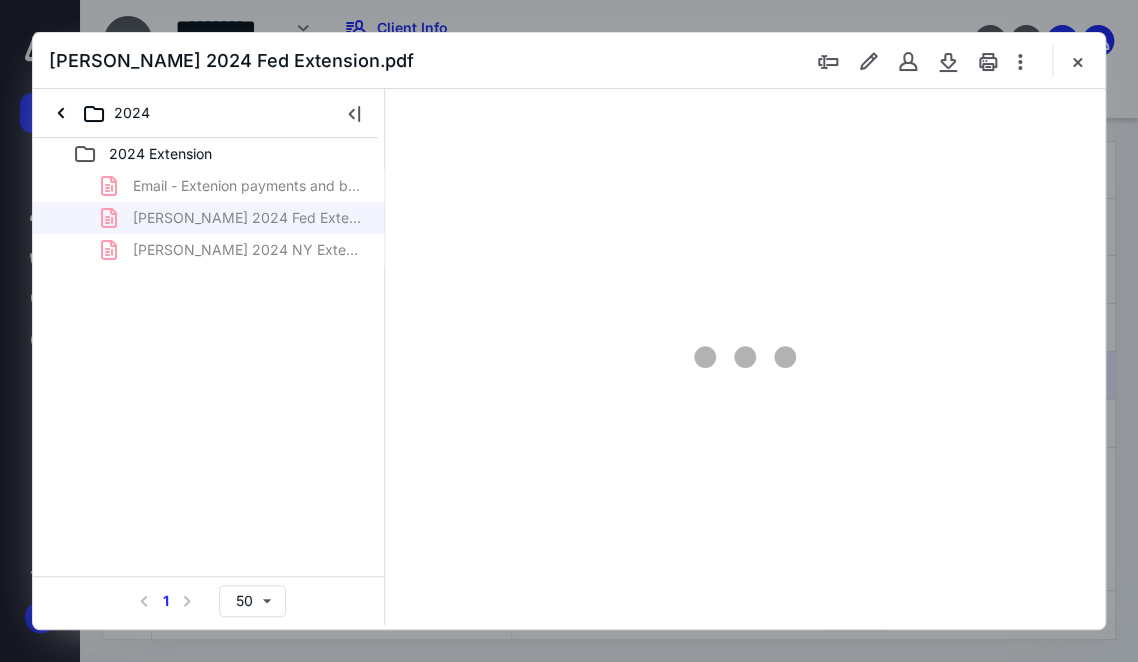scroll, scrollTop: 0, scrollLeft: 0, axis: both 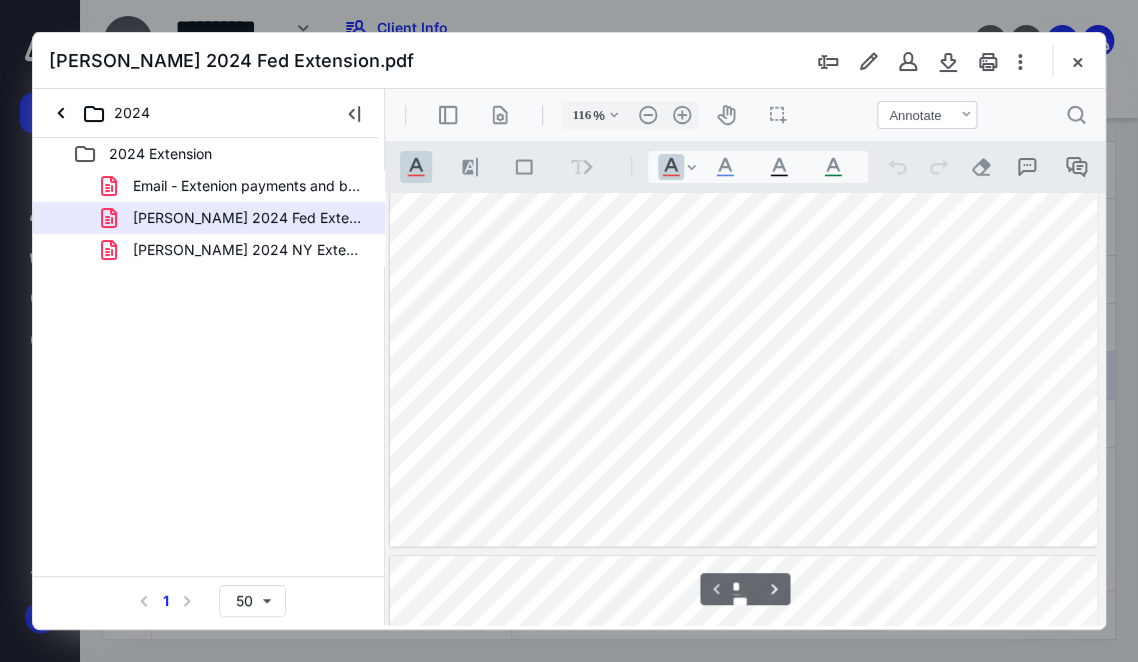 type on "*" 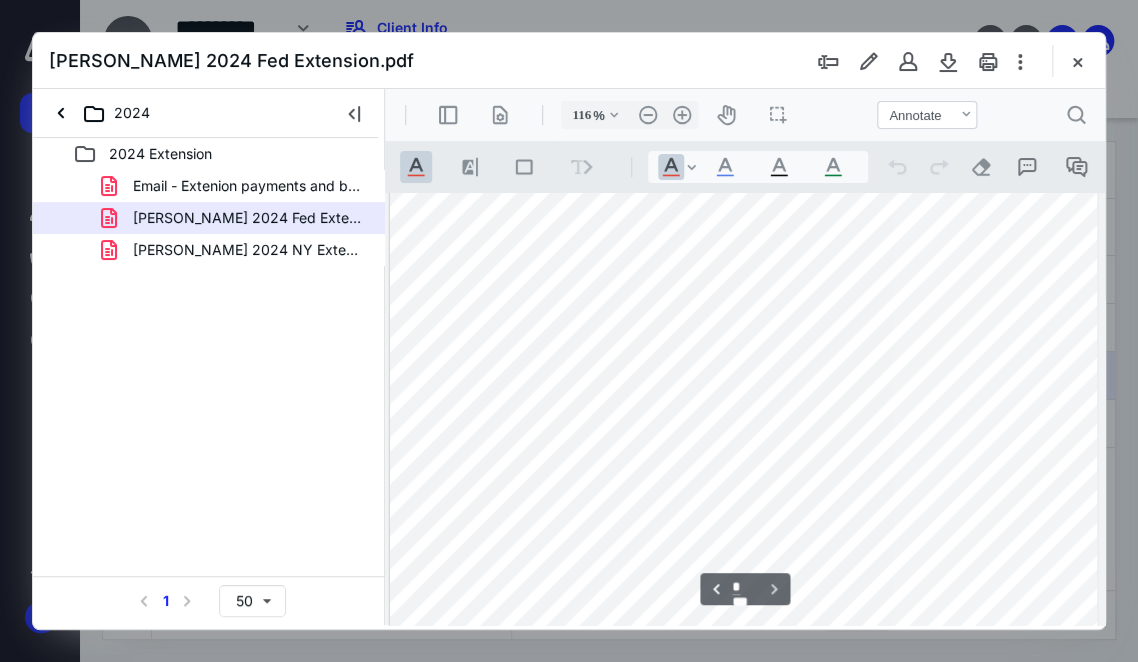 scroll, scrollTop: 1417, scrollLeft: 0, axis: vertical 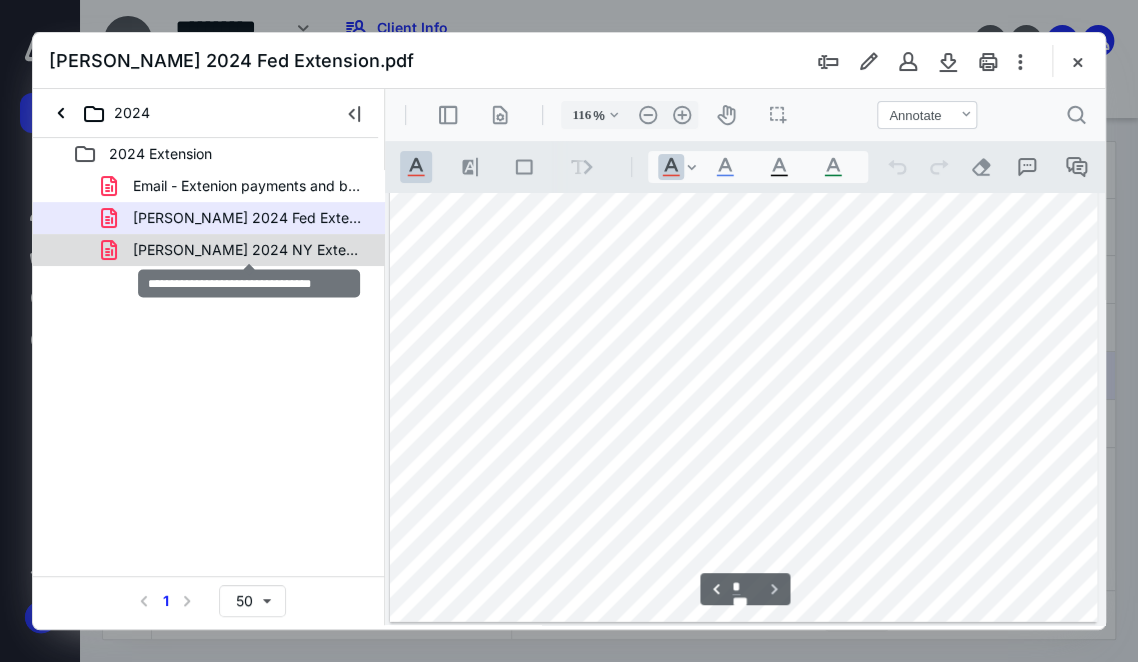 click on "[PERSON_NAME] 2024 NY Extension.pdf" at bounding box center [249, 250] 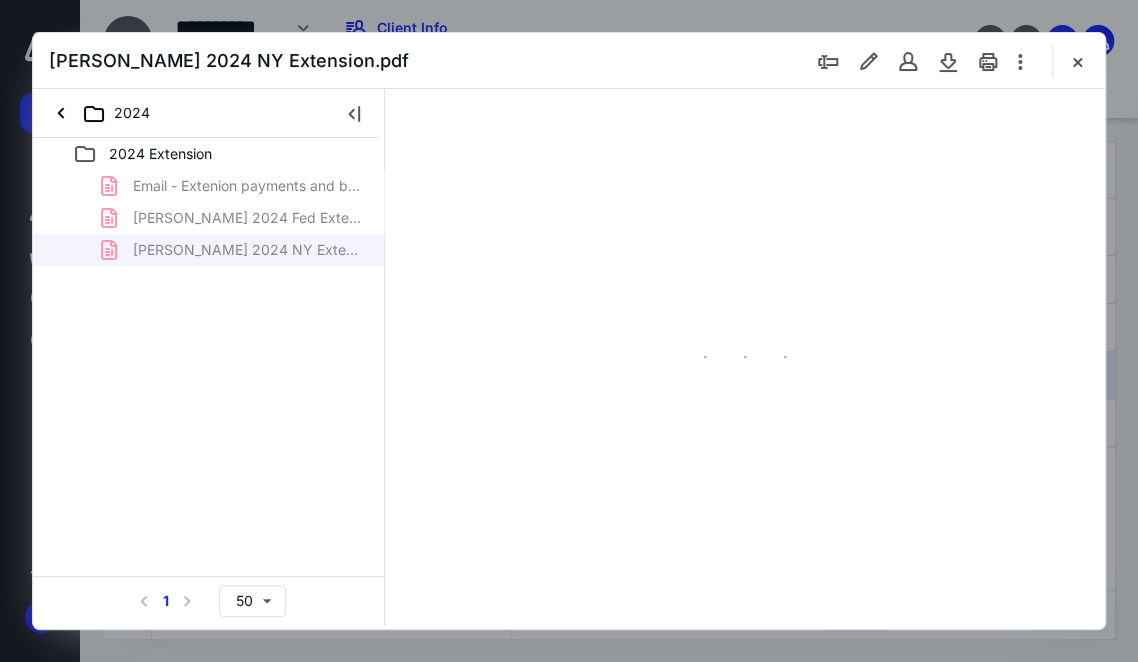 type on "116" 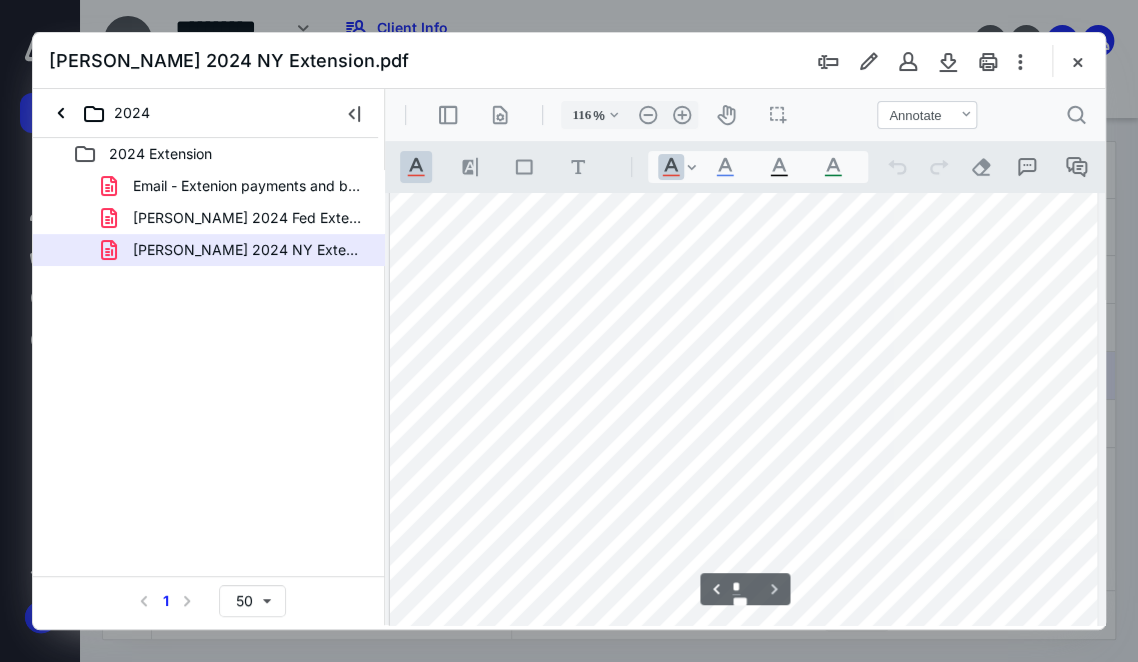 scroll, scrollTop: 2342, scrollLeft: 0, axis: vertical 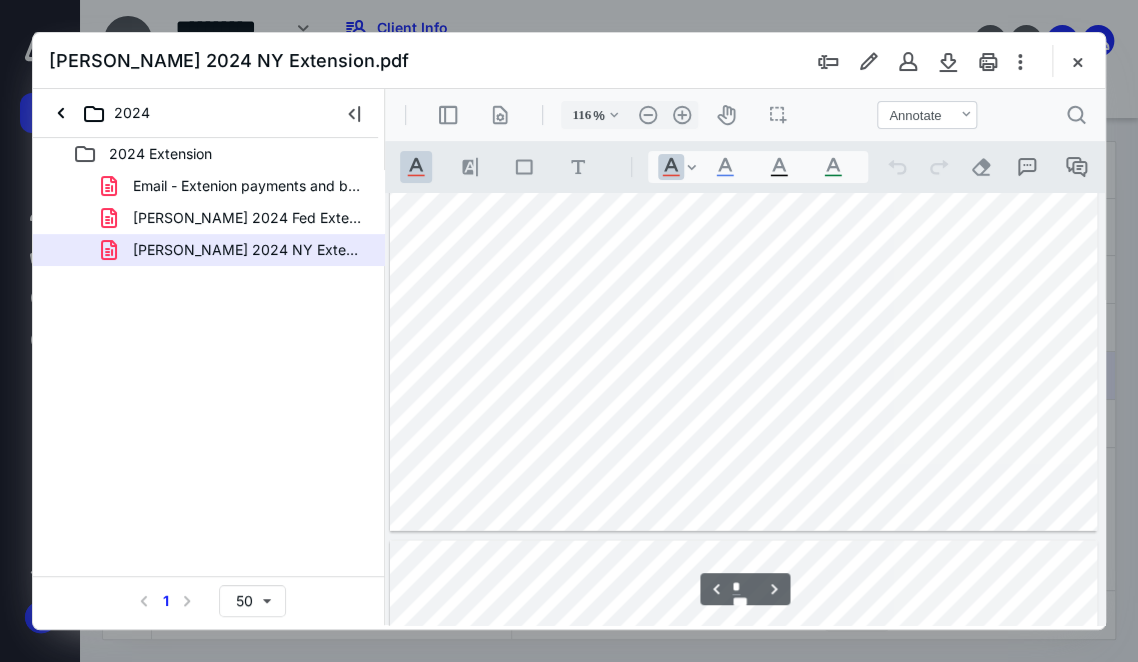 type on "*" 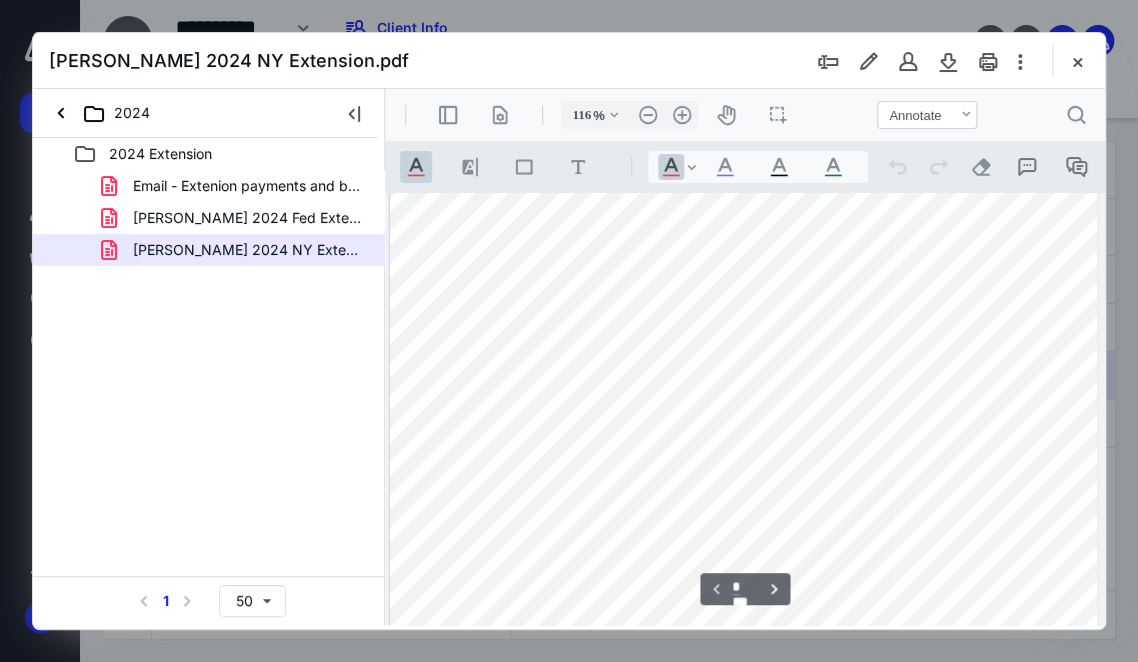 scroll, scrollTop: 0, scrollLeft: 0, axis: both 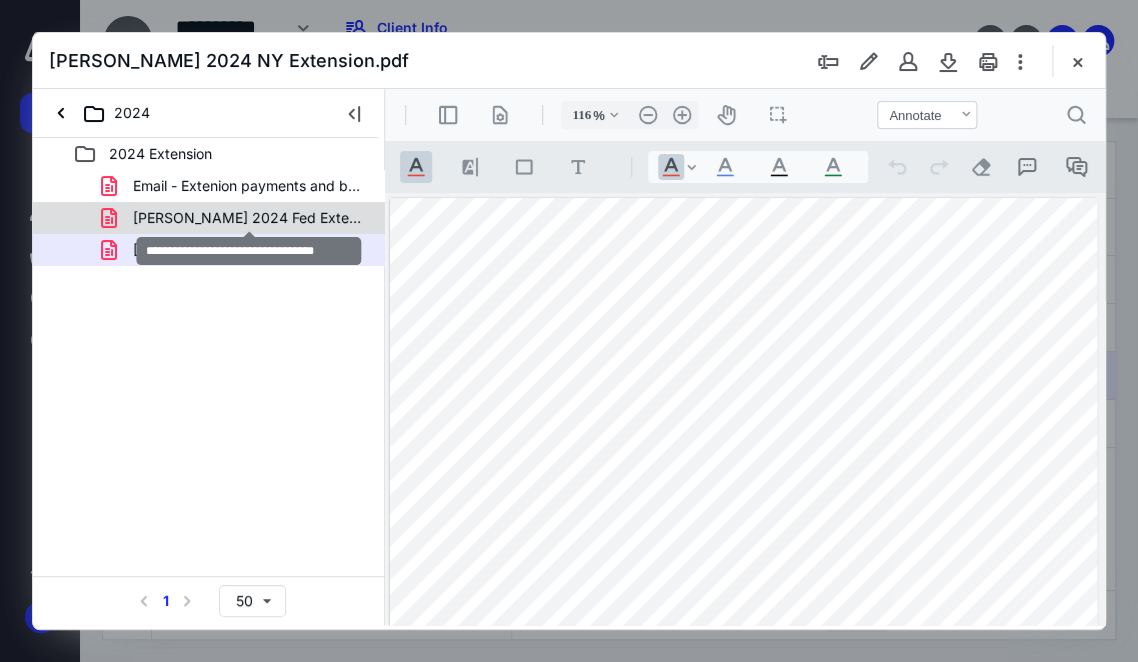 click on "[PERSON_NAME] 2024 Fed Extension.pdf" at bounding box center [249, 218] 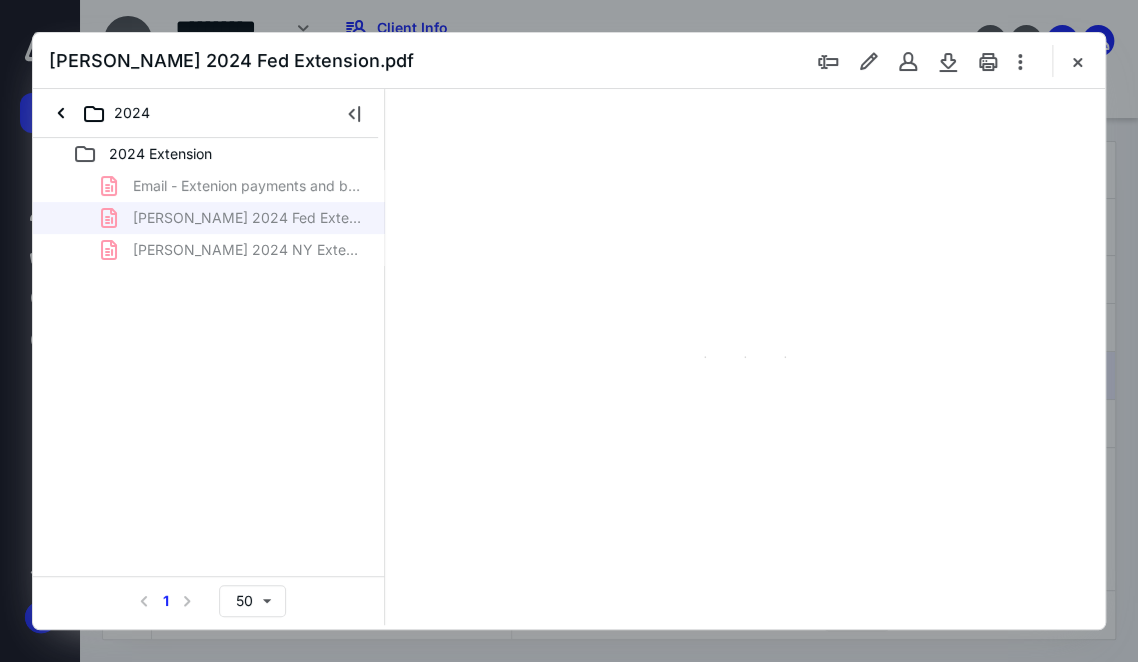 type on "116" 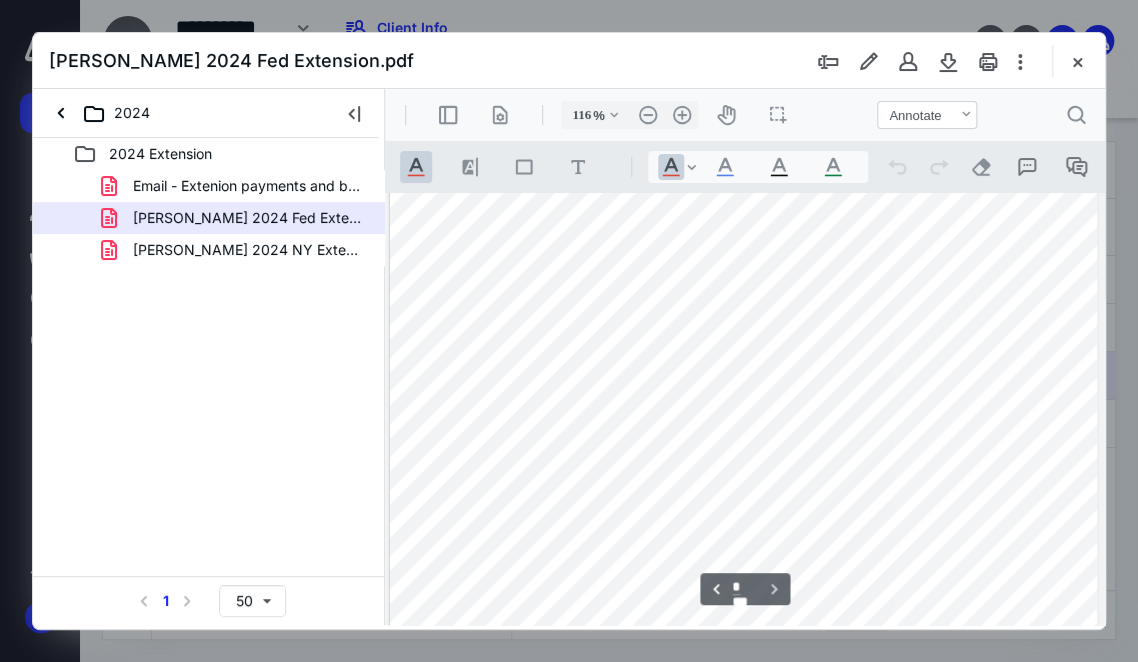 scroll, scrollTop: 1076, scrollLeft: 0, axis: vertical 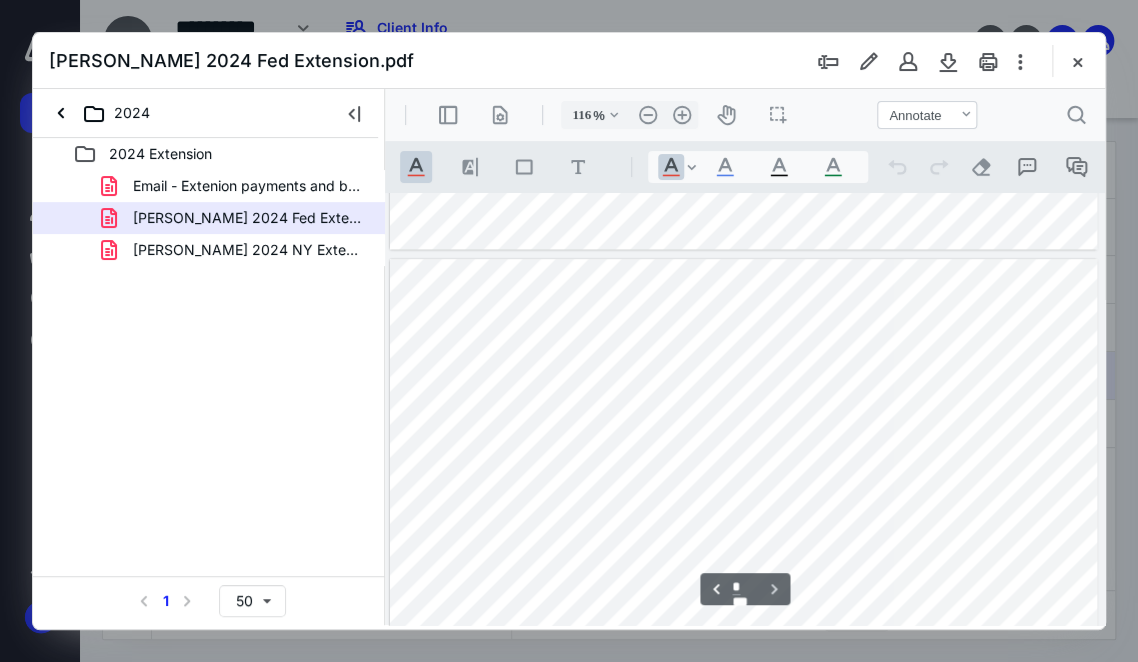 type on "*" 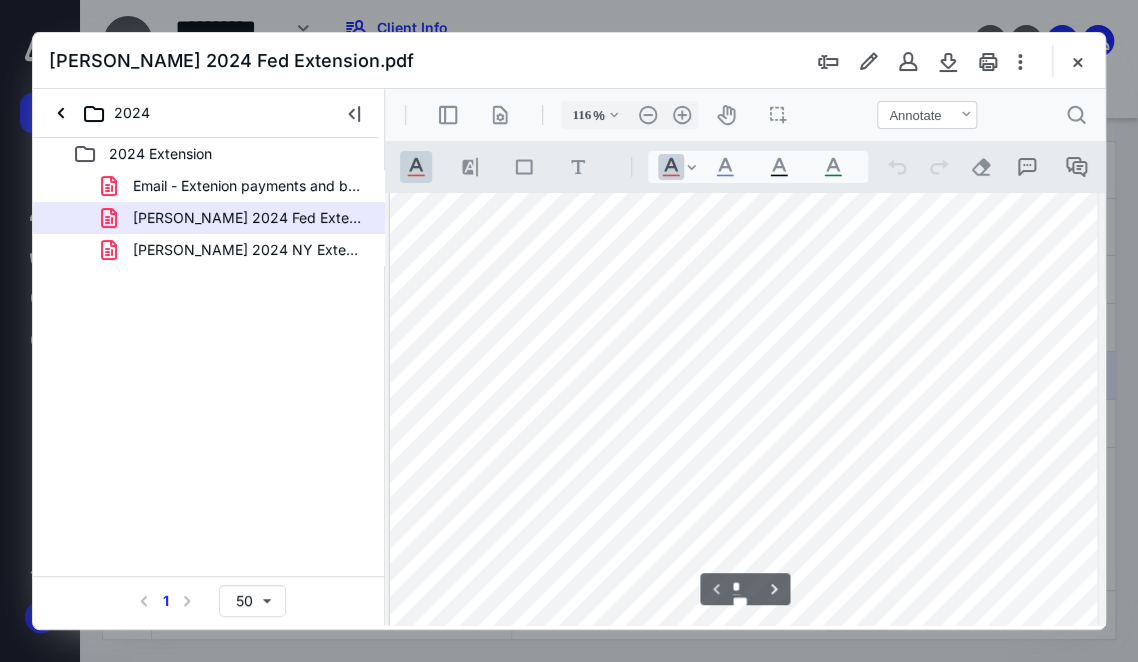 scroll, scrollTop: 0, scrollLeft: 0, axis: both 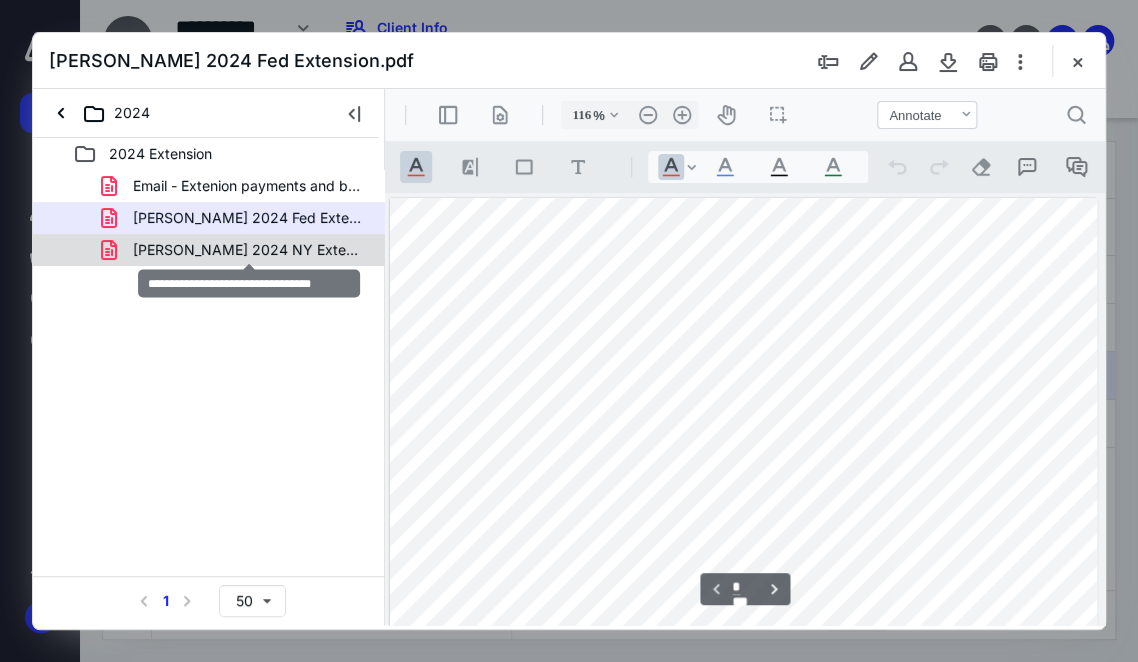 click on "[PERSON_NAME] 2024 NY Extension.pdf" at bounding box center (249, 250) 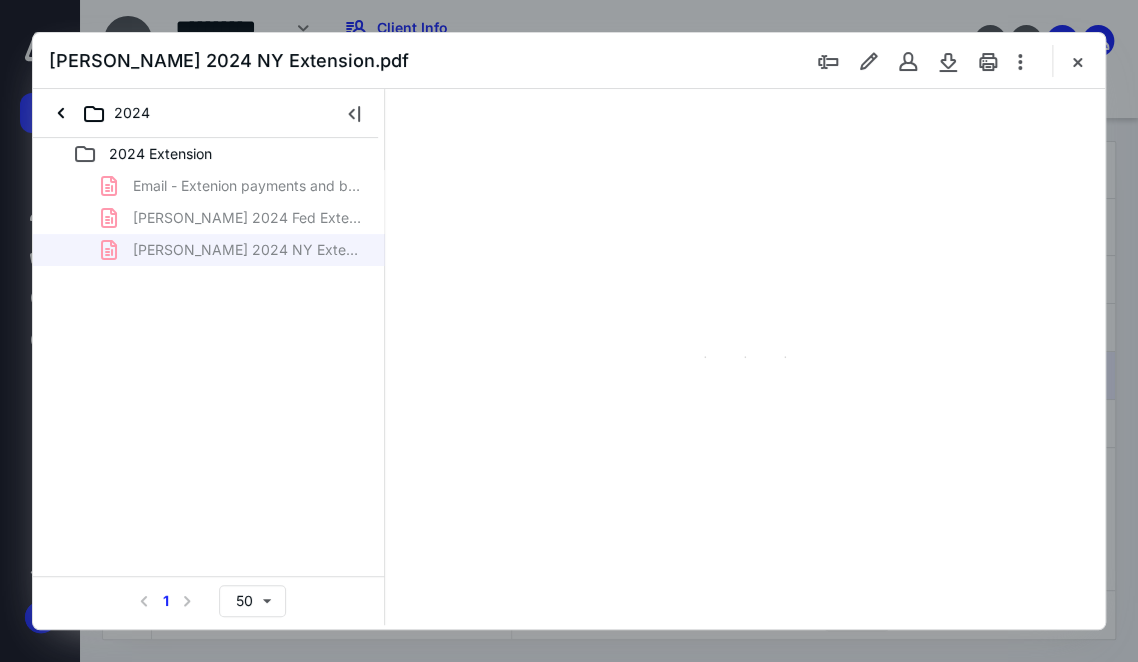 type on "116" 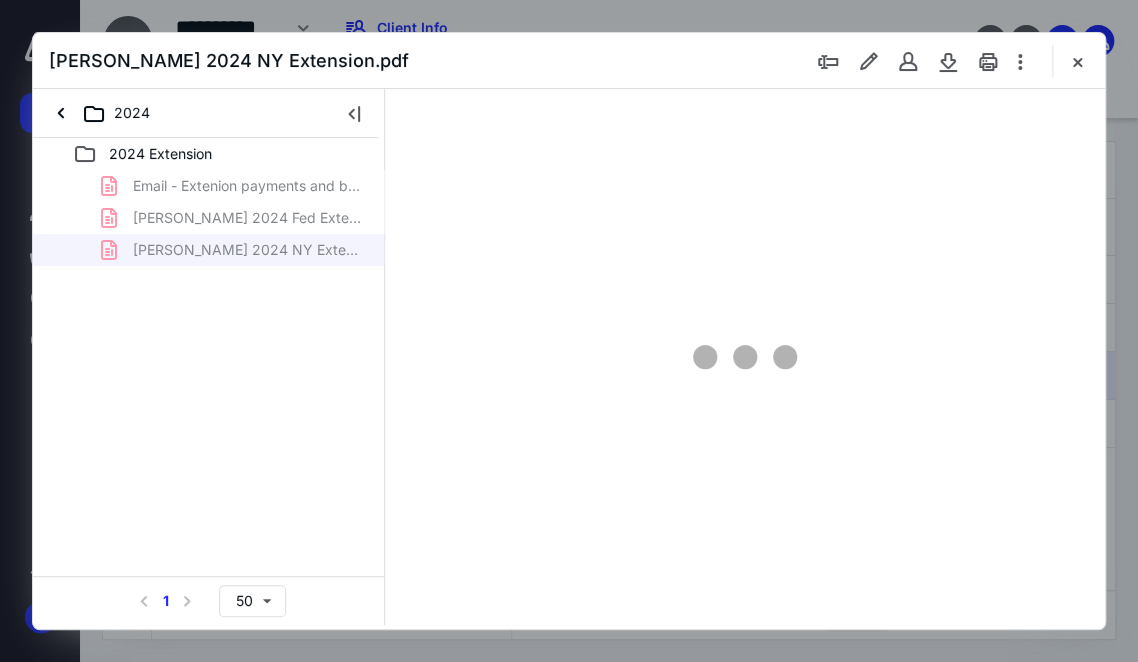 scroll, scrollTop: 109, scrollLeft: 0, axis: vertical 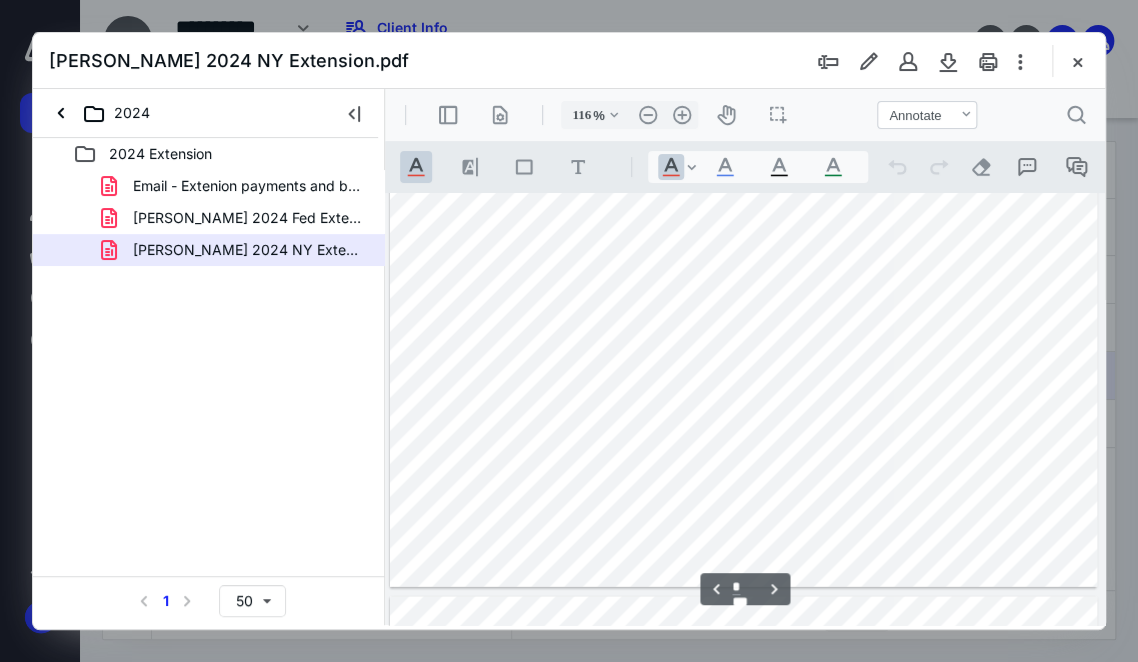 type on "*" 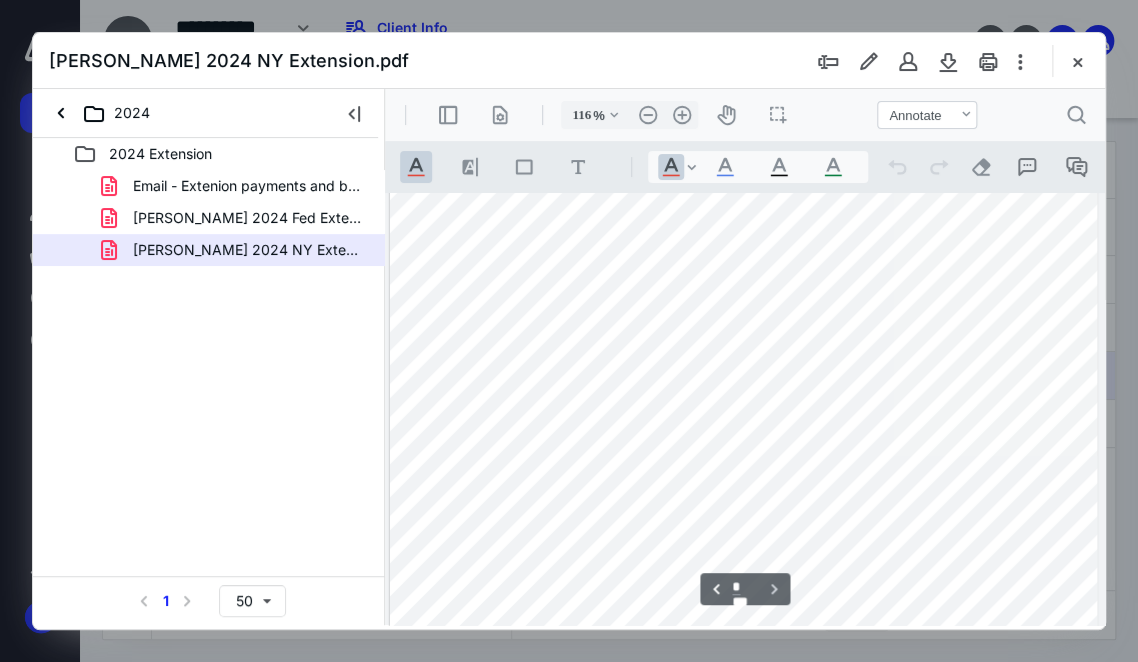 scroll, scrollTop: 2342, scrollLeft: 0, axis: vertical 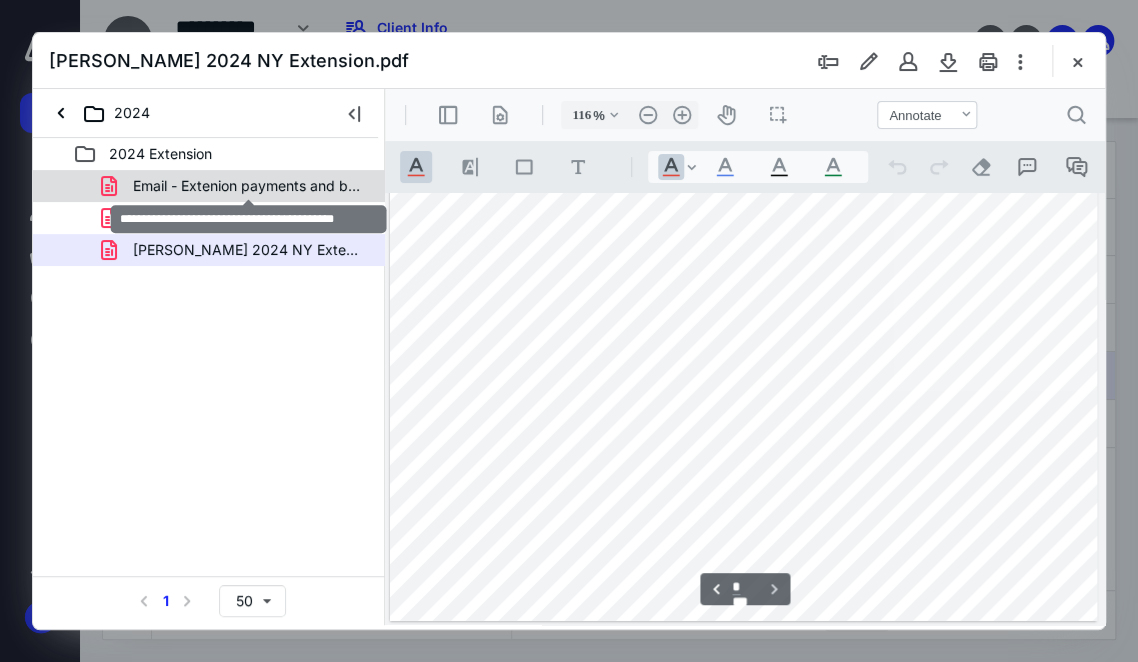 click on "Email - Extenion payments and bank info.pdf" at bounding box center (249, 186) 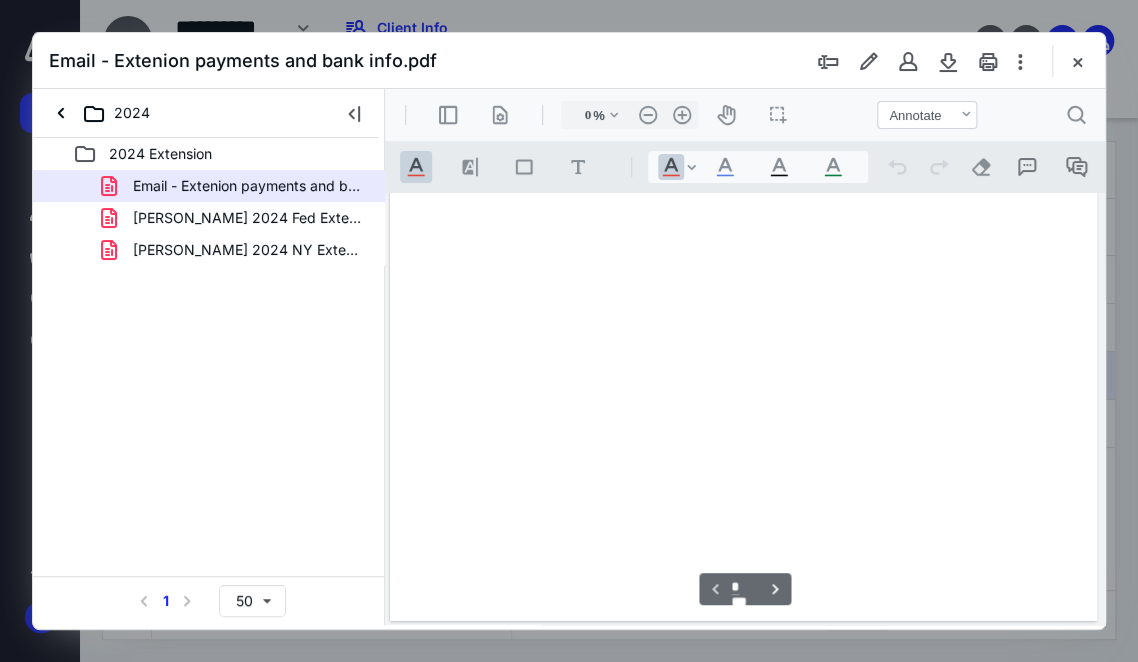 type on "116" 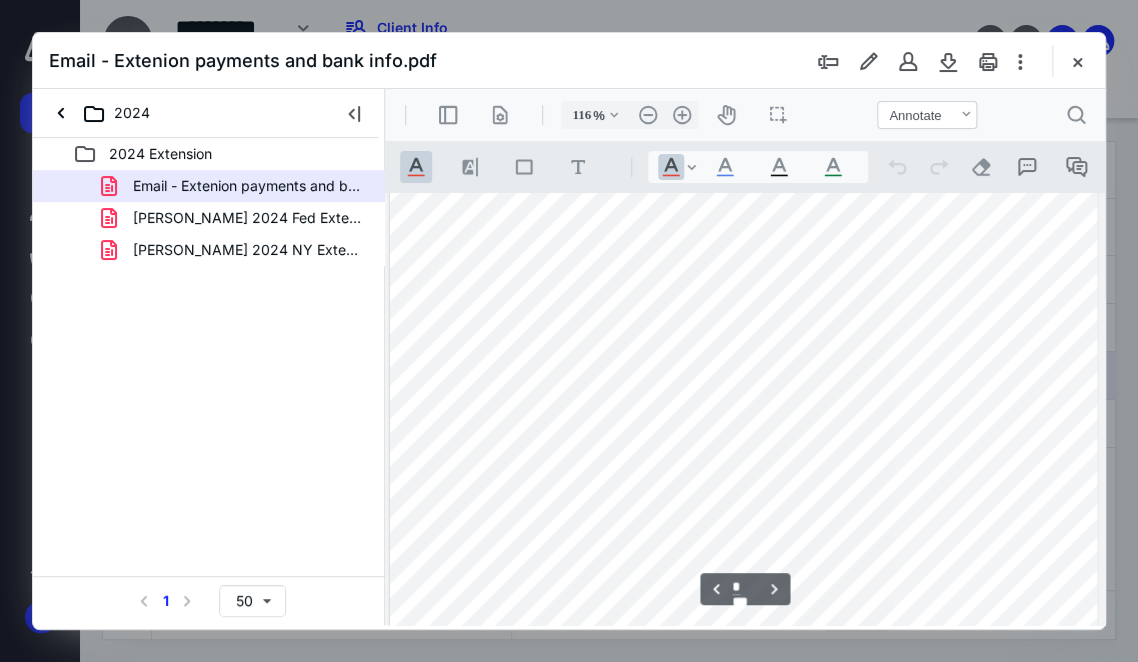 scroll, scrollTop: 3003, scrollLeft: 0, axis: vertical 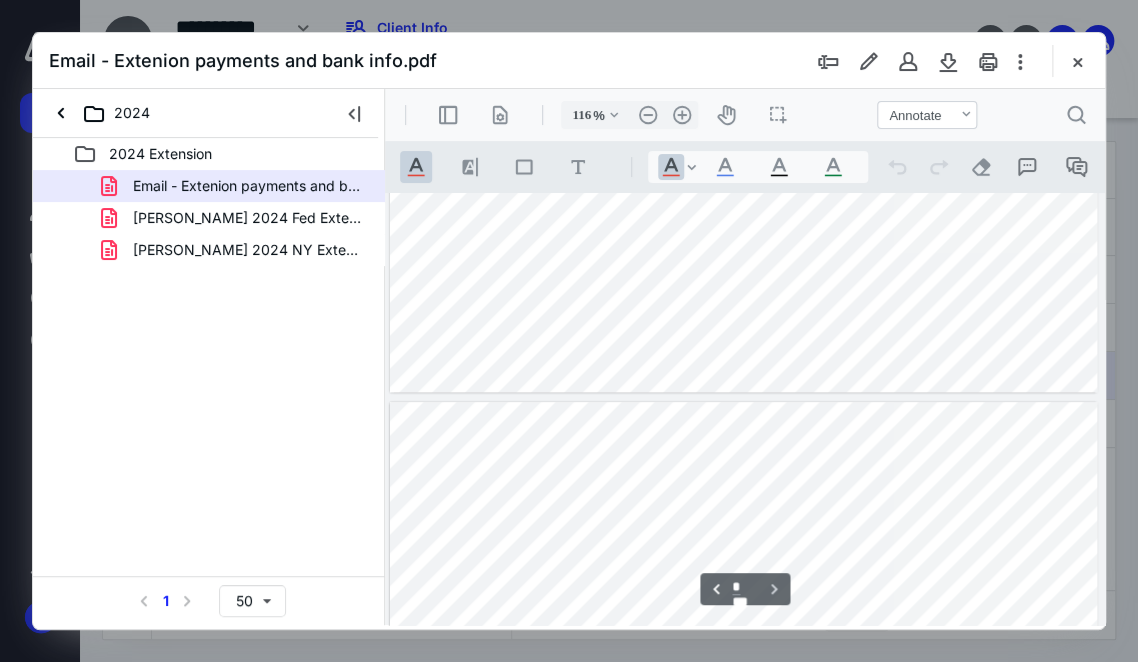type on "*" 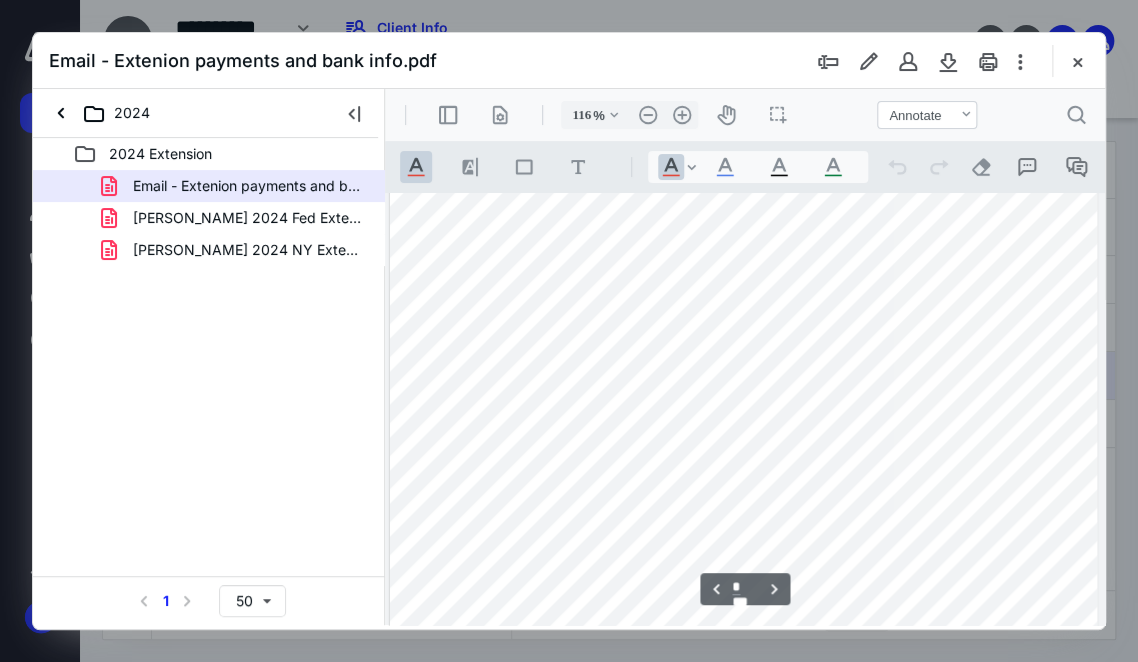 scroll, scrollTop: 3227, scrollLeft: 0, axis: vertical 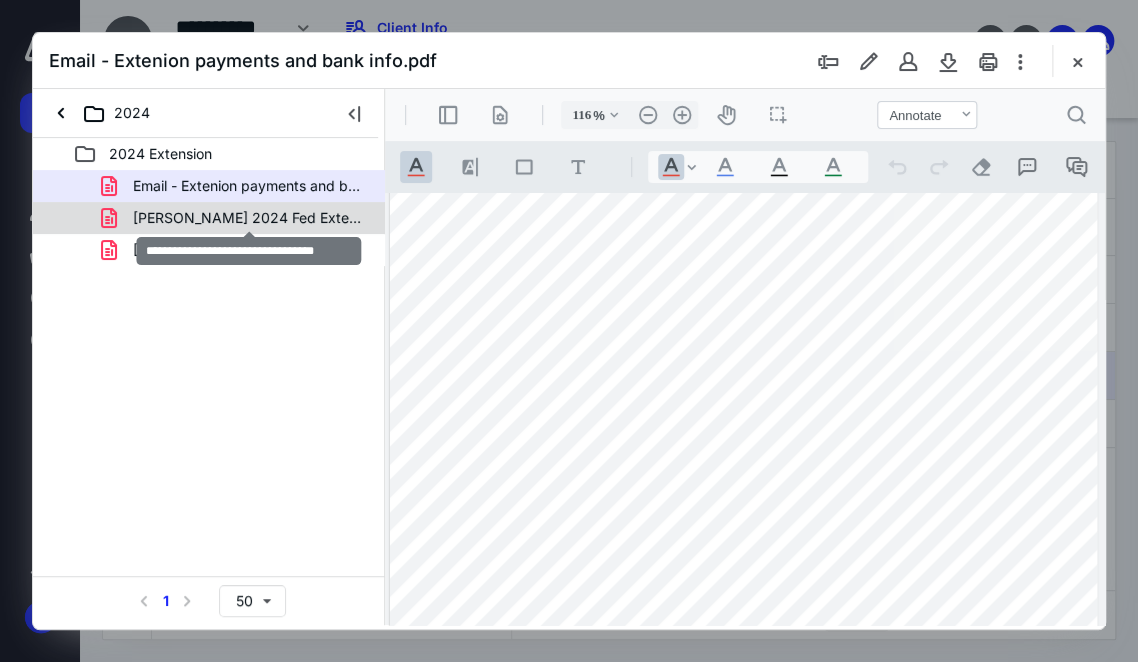 click on "[PERSON_NAME] 2024 Fed Extension.pdf" at bounding box center (249, 218) 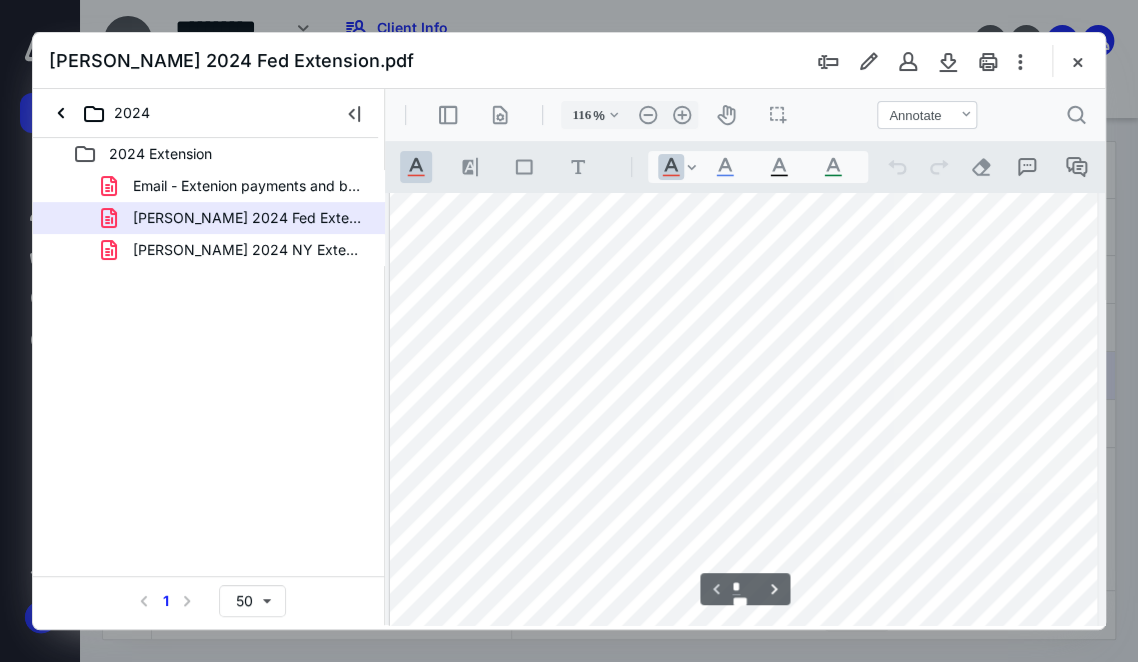 scroll, scrollTop: 478, scrollLeft: 0, axis: vertical 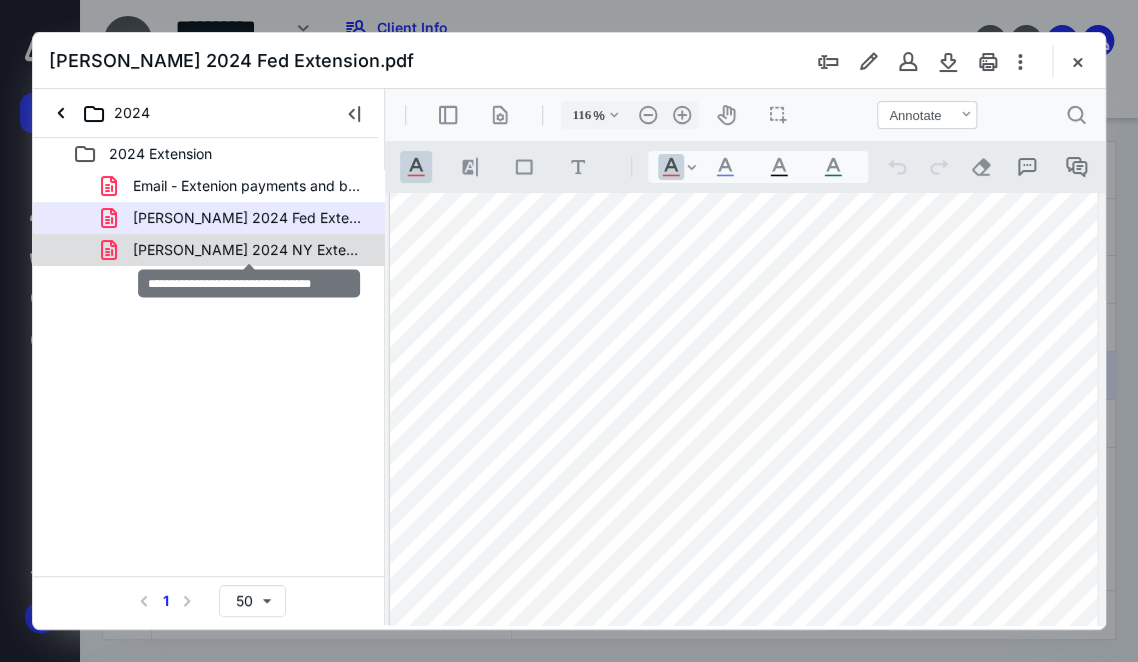 click on "[PERSON_NAME] 2024 NY Extension.pdf" at bounding box center (249, 250) 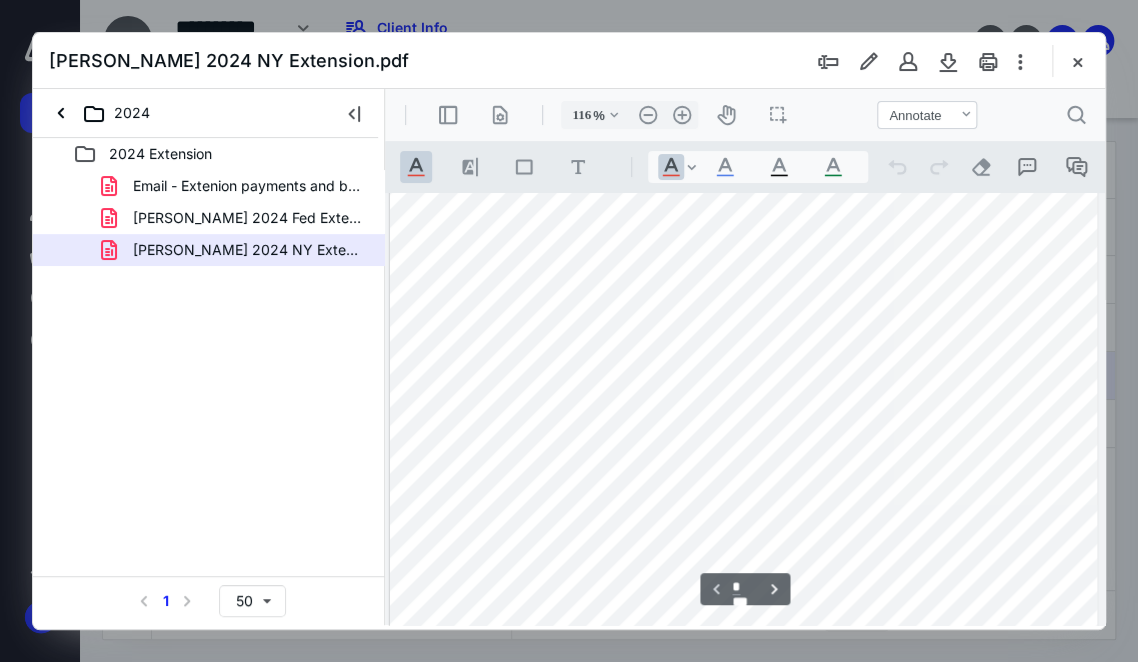 scroll, scrollTop: 497, scrollLeft: 0, axis: vertical 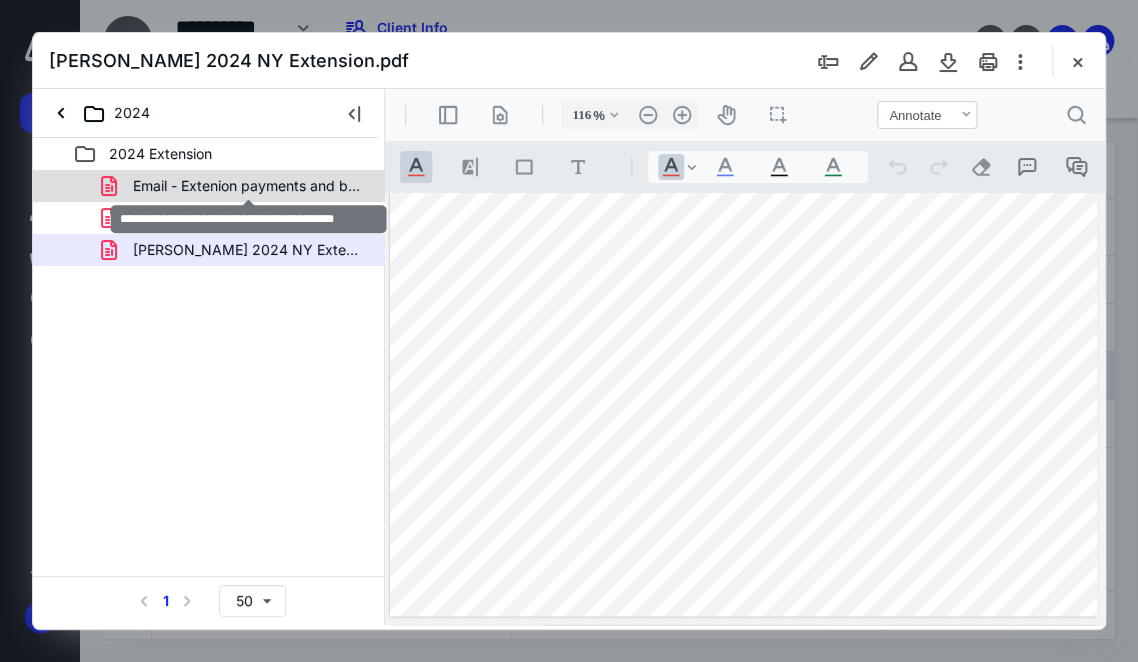 click on "Email - Extenion payments and bank info.pdf" at bounding box center [249, 186] 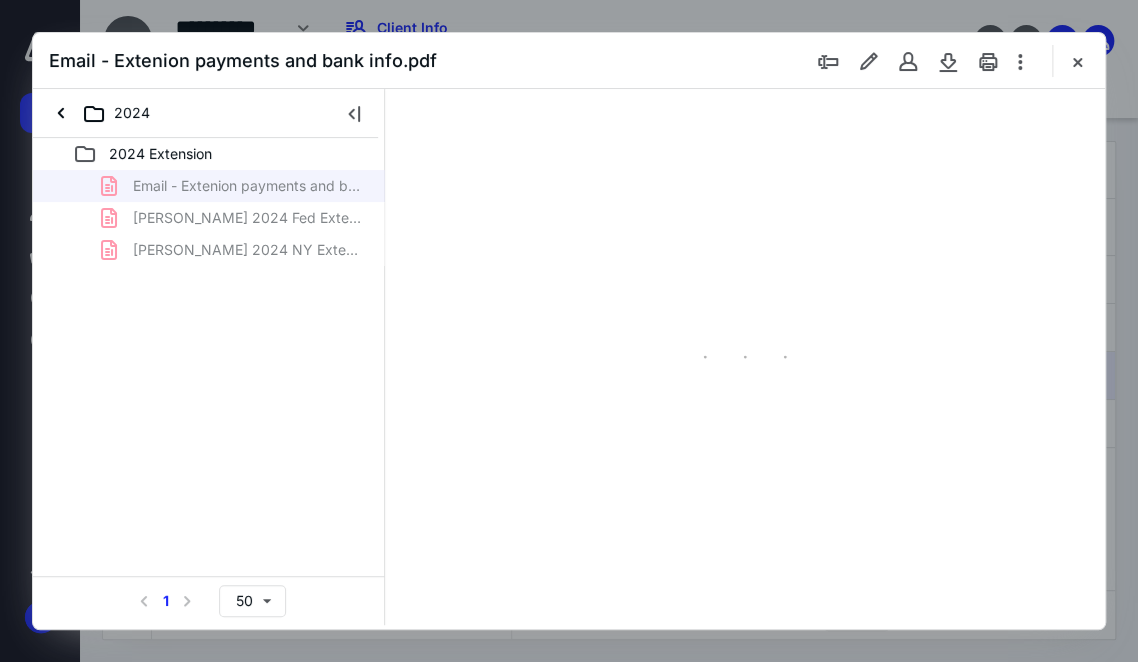 type on "116" 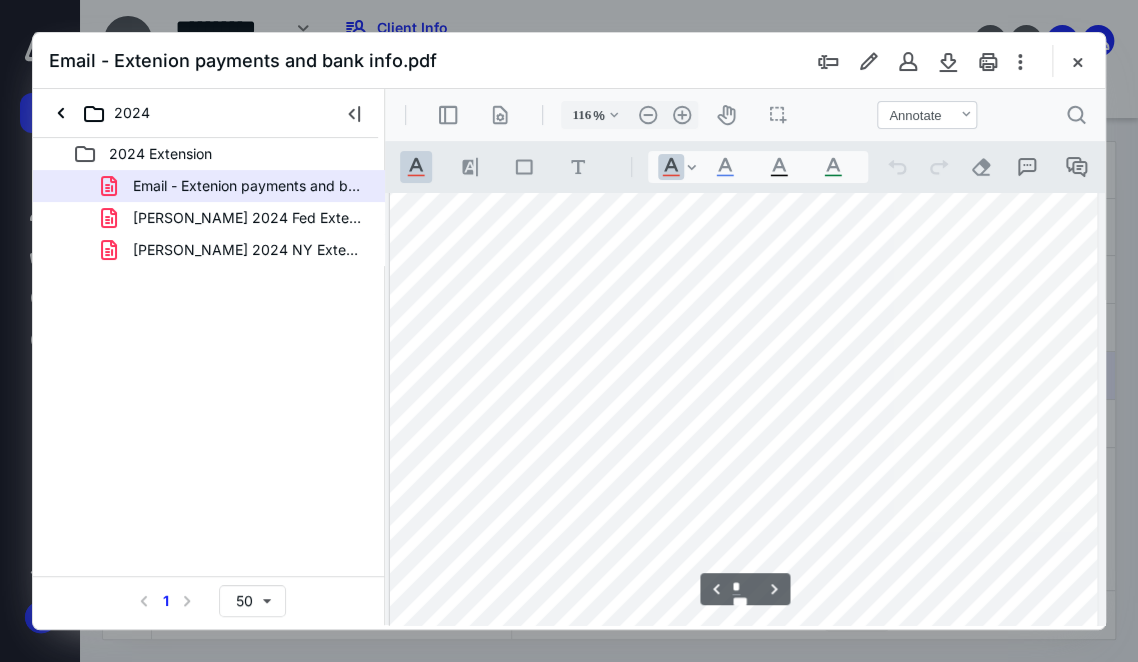 type on "*" 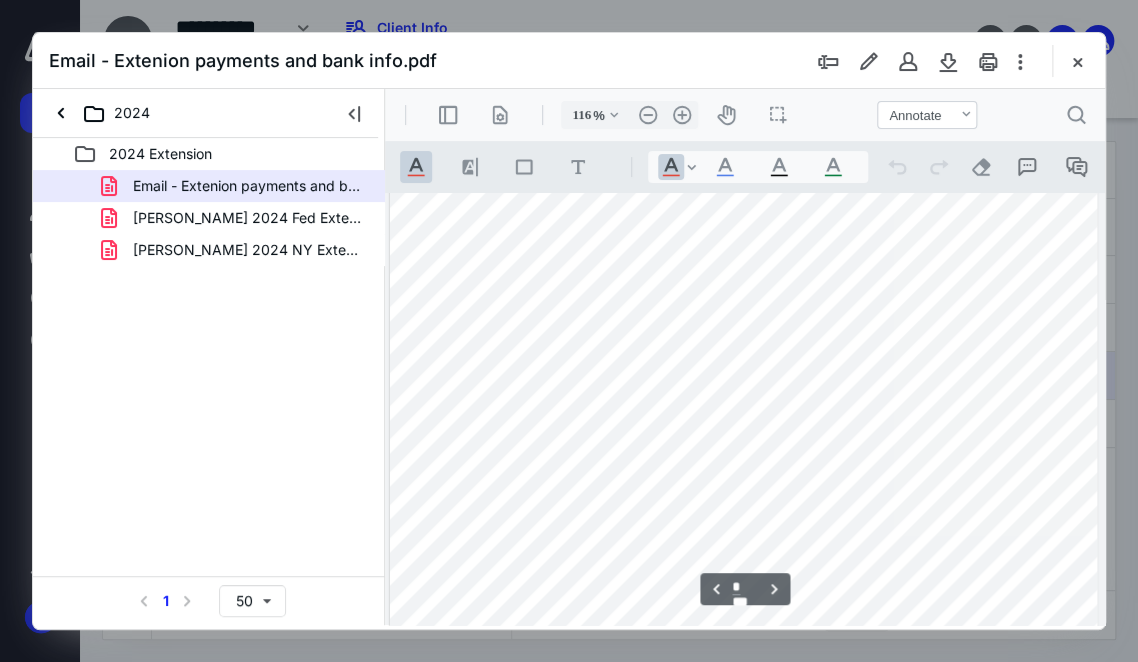 scroll, scrollTop: 3214, scrollLeft: 0, axis: vertical 